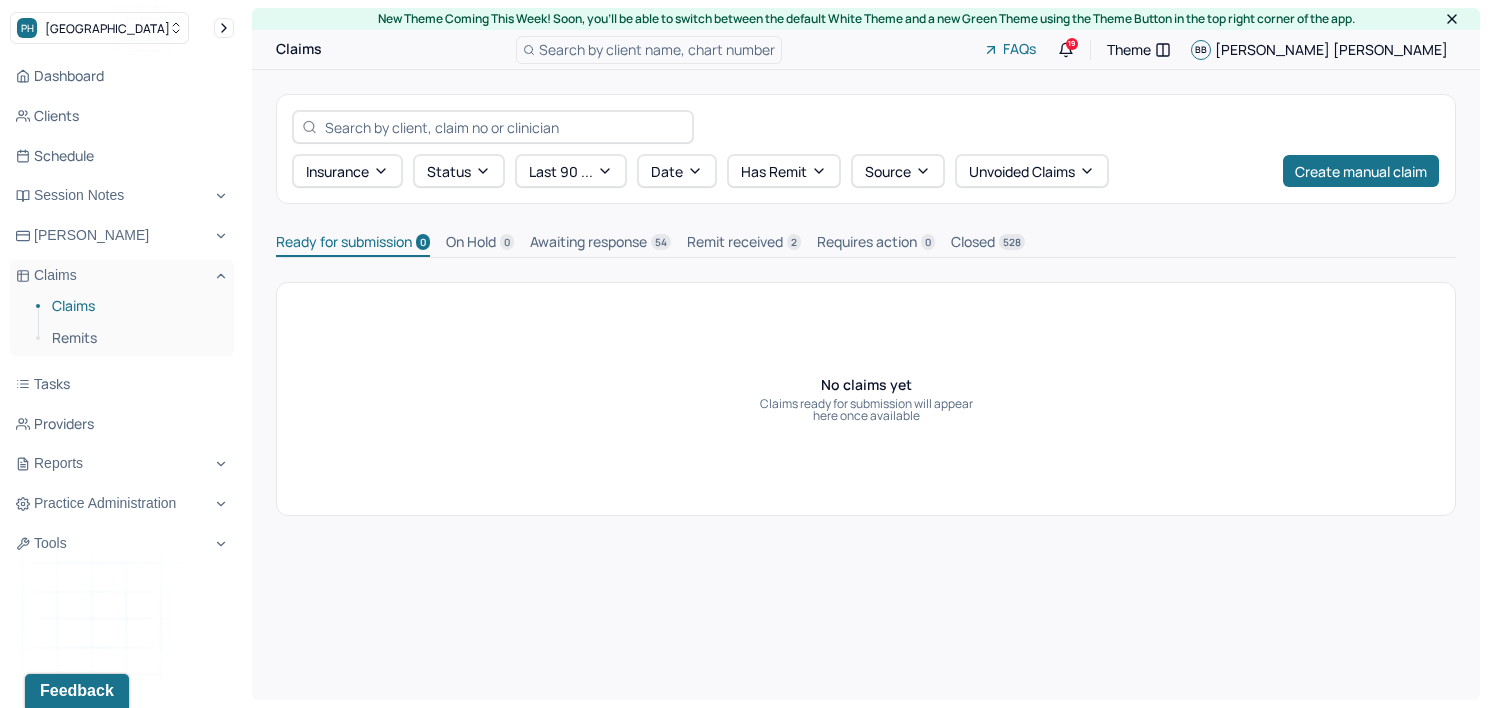 scroll, scrollTop: 0, scrollLeft: 0, axis: both 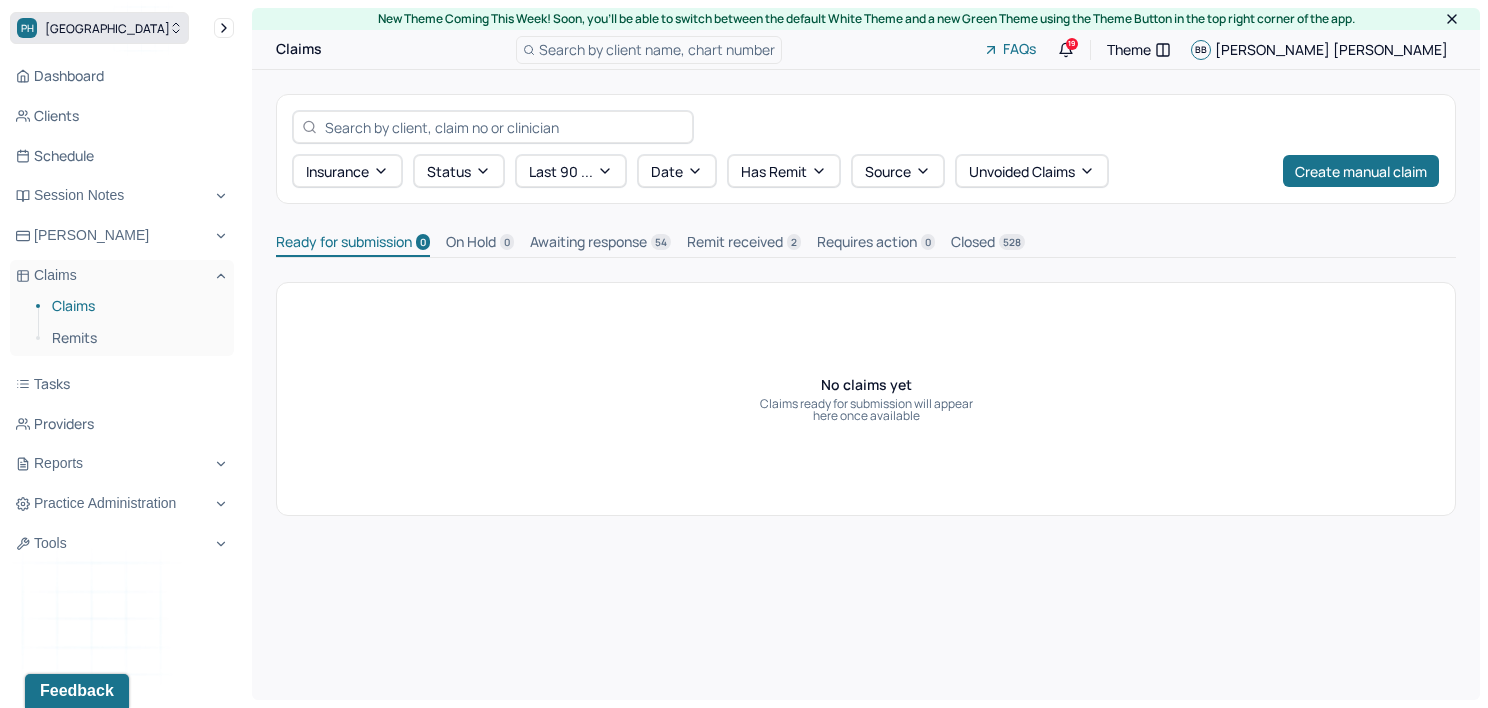 click on "PH Park Hill" at bounding box center [99, 28] 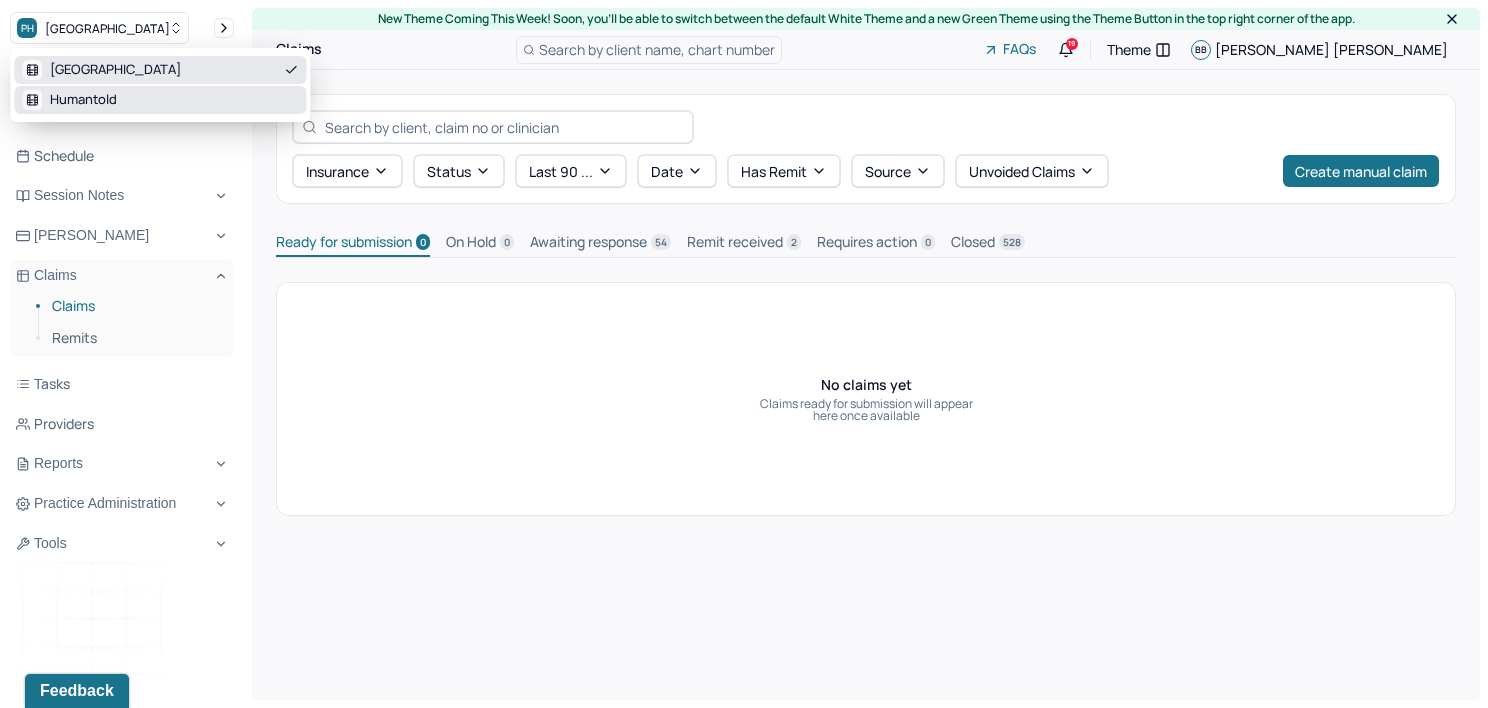 click on "Humantold" at bounding box center (160, 100) 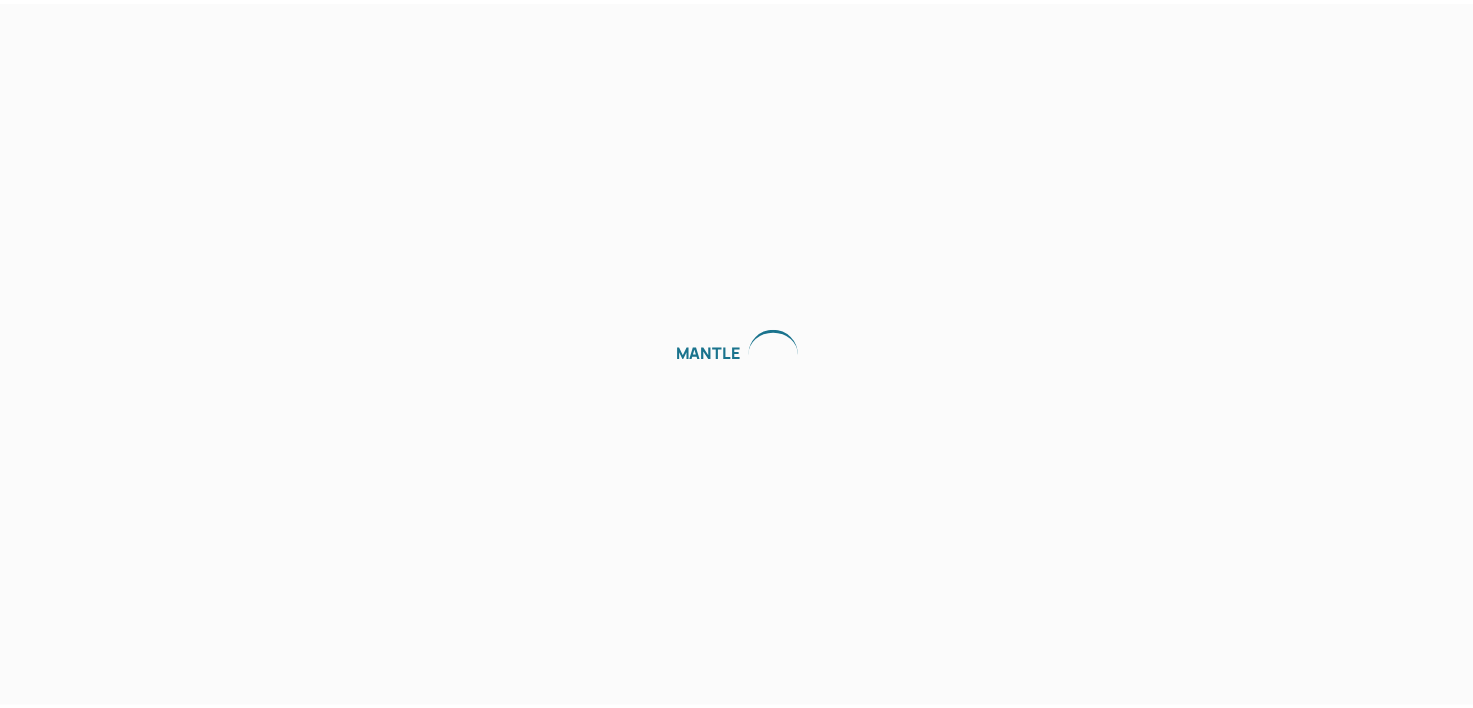 scroll, scrollTop: 0, scrollLeft: 0, axis: both 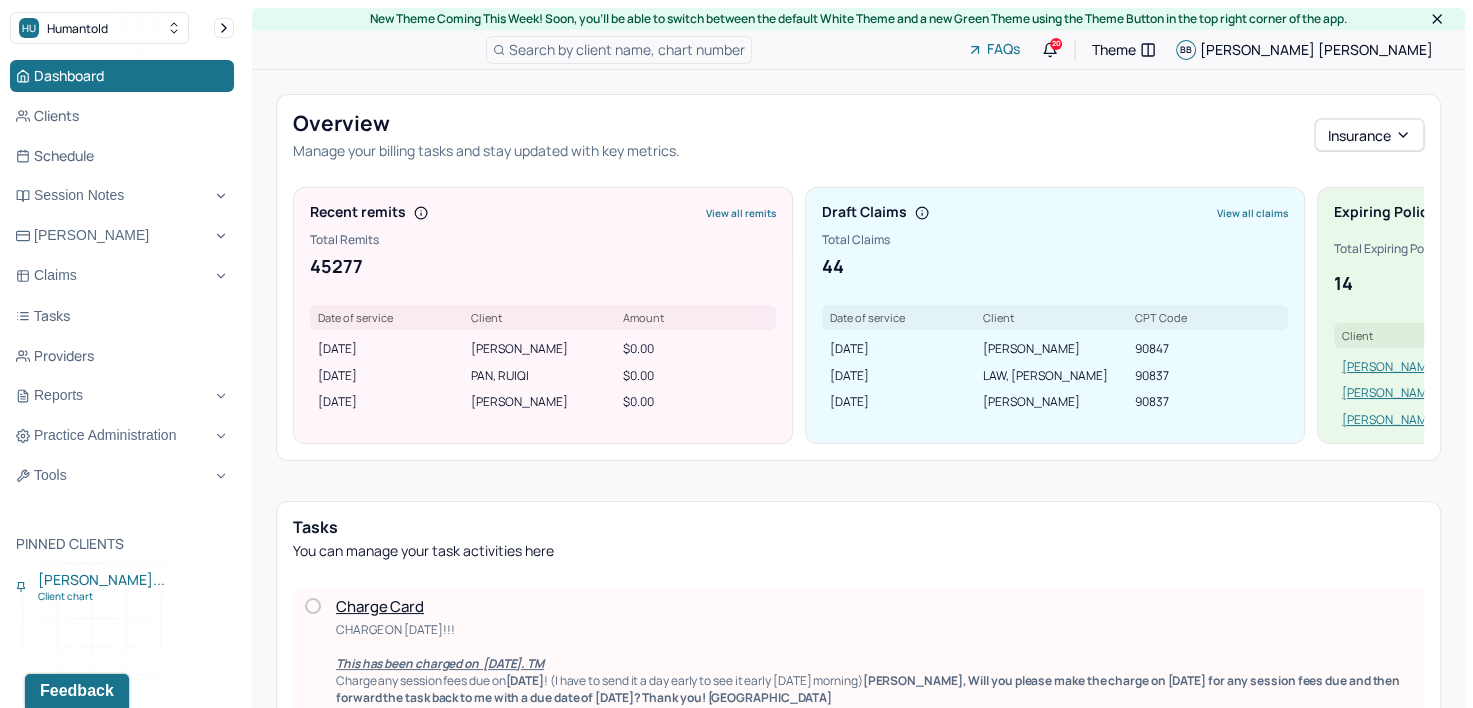 click on "Search by client name, chart number" at bounding box center [627, 49] 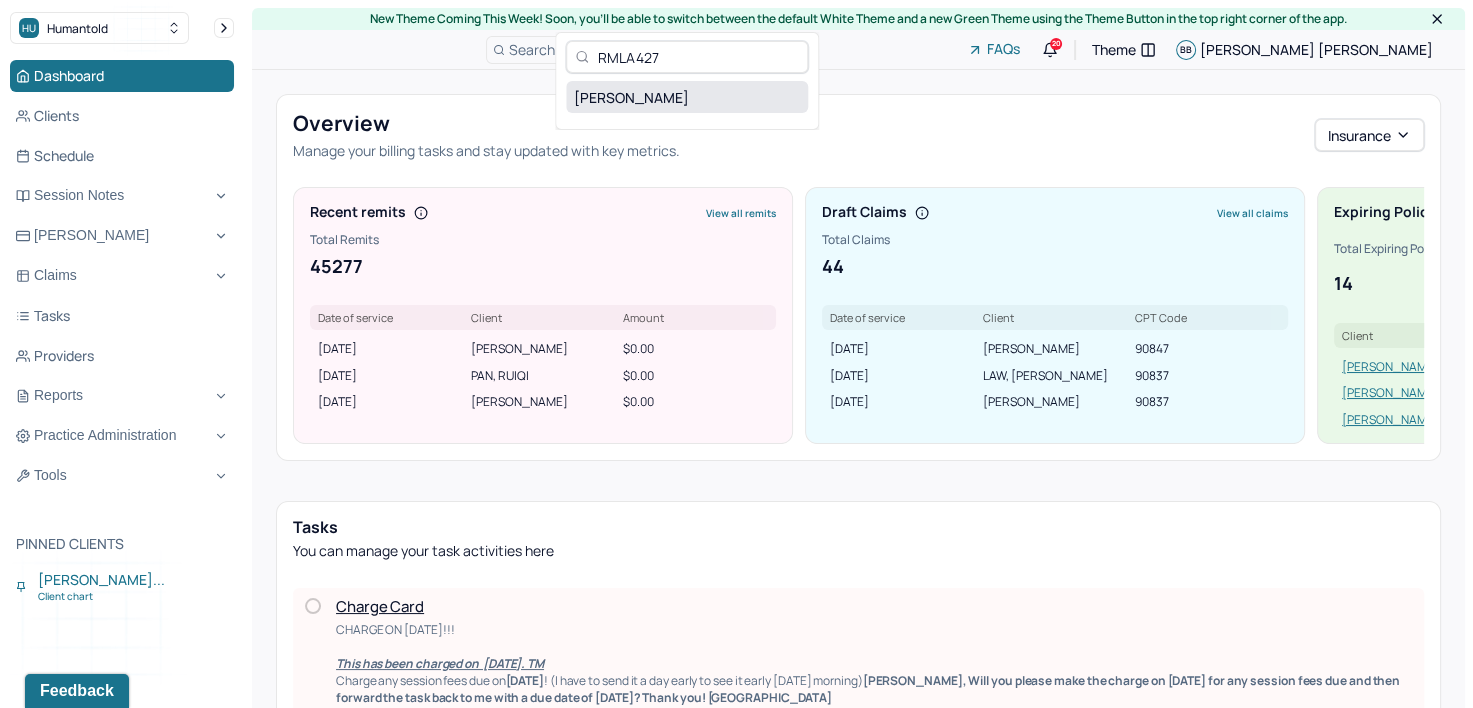 type on "RMLA427" 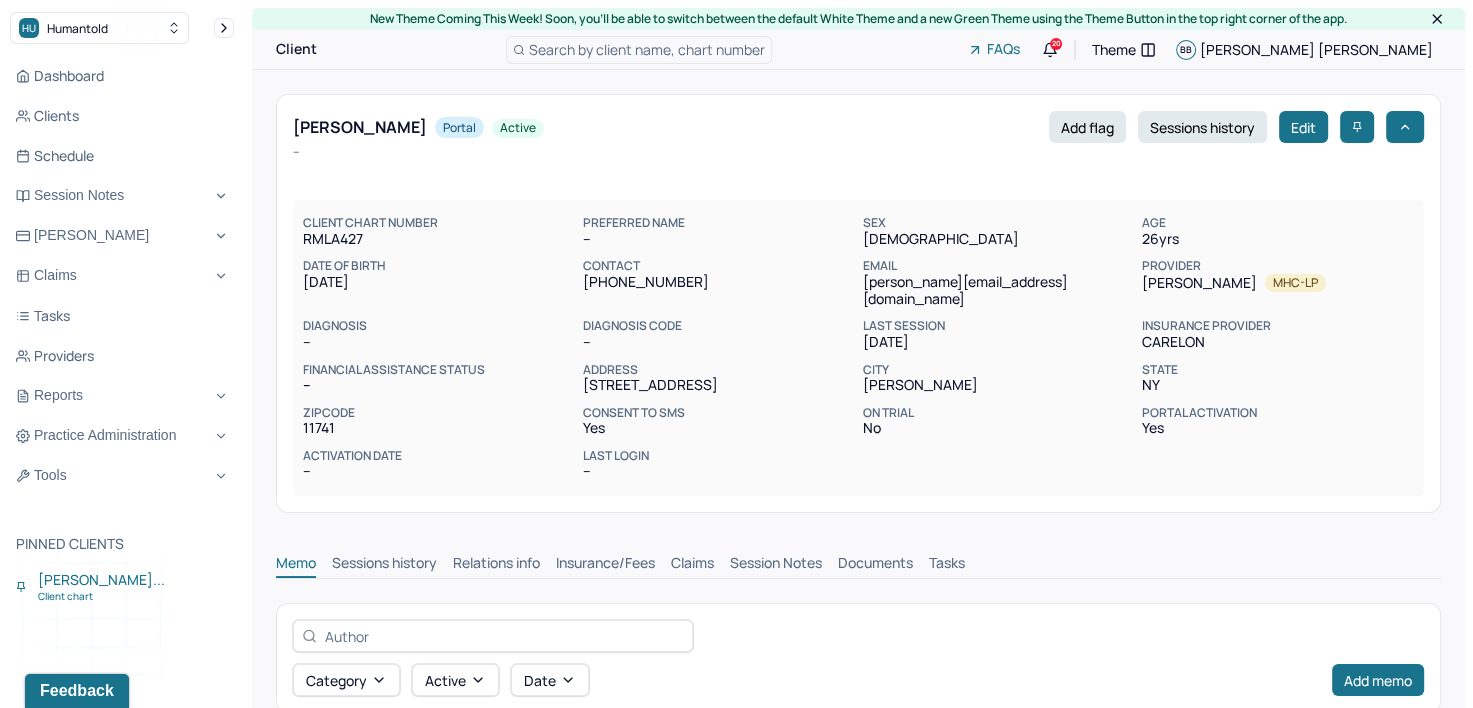 scroll, scrollTop: 0, scrollLeft: 0, axis: both 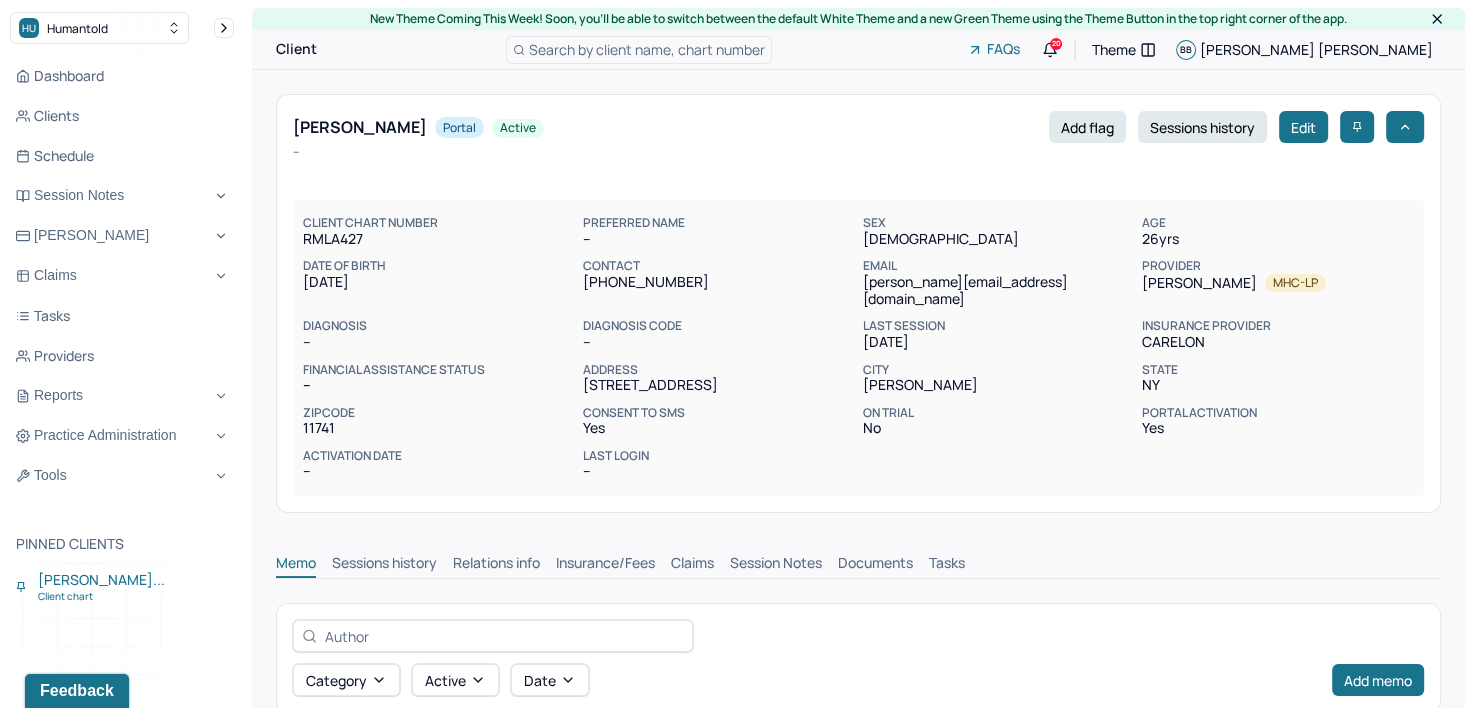 click on "Claims" at bounding box center (692, 565) 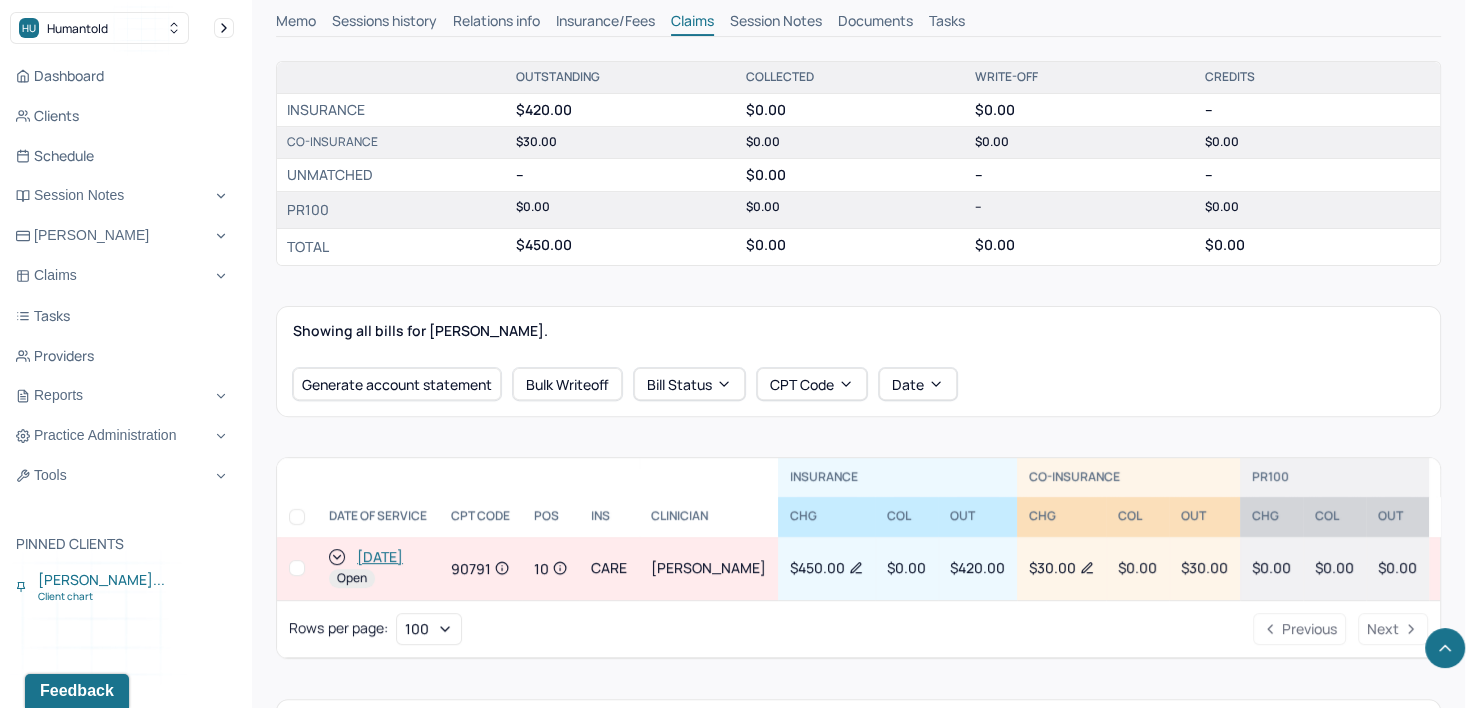 scroll, scrollTop: 700, scrollLeft: 0, axis: vertical 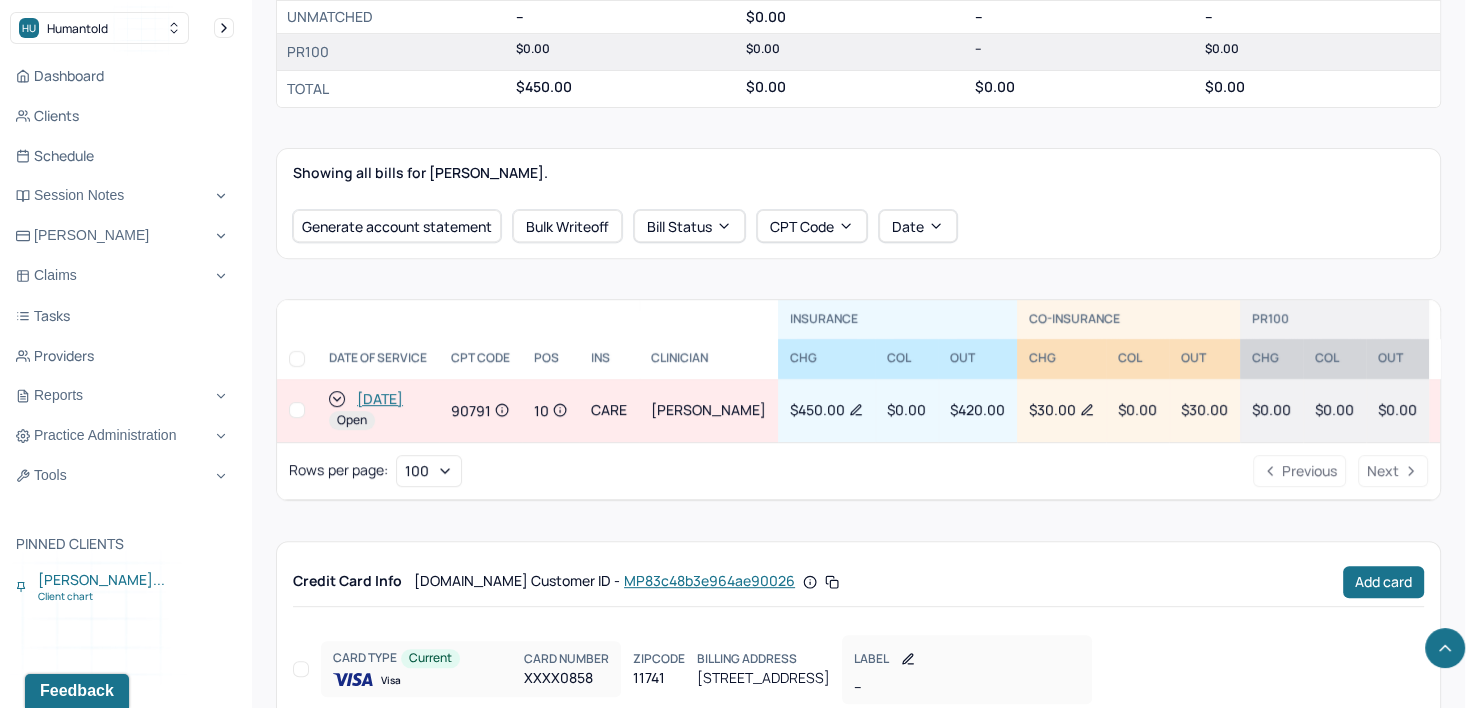 click on "[DATE]" at bounding box center [380, 399] 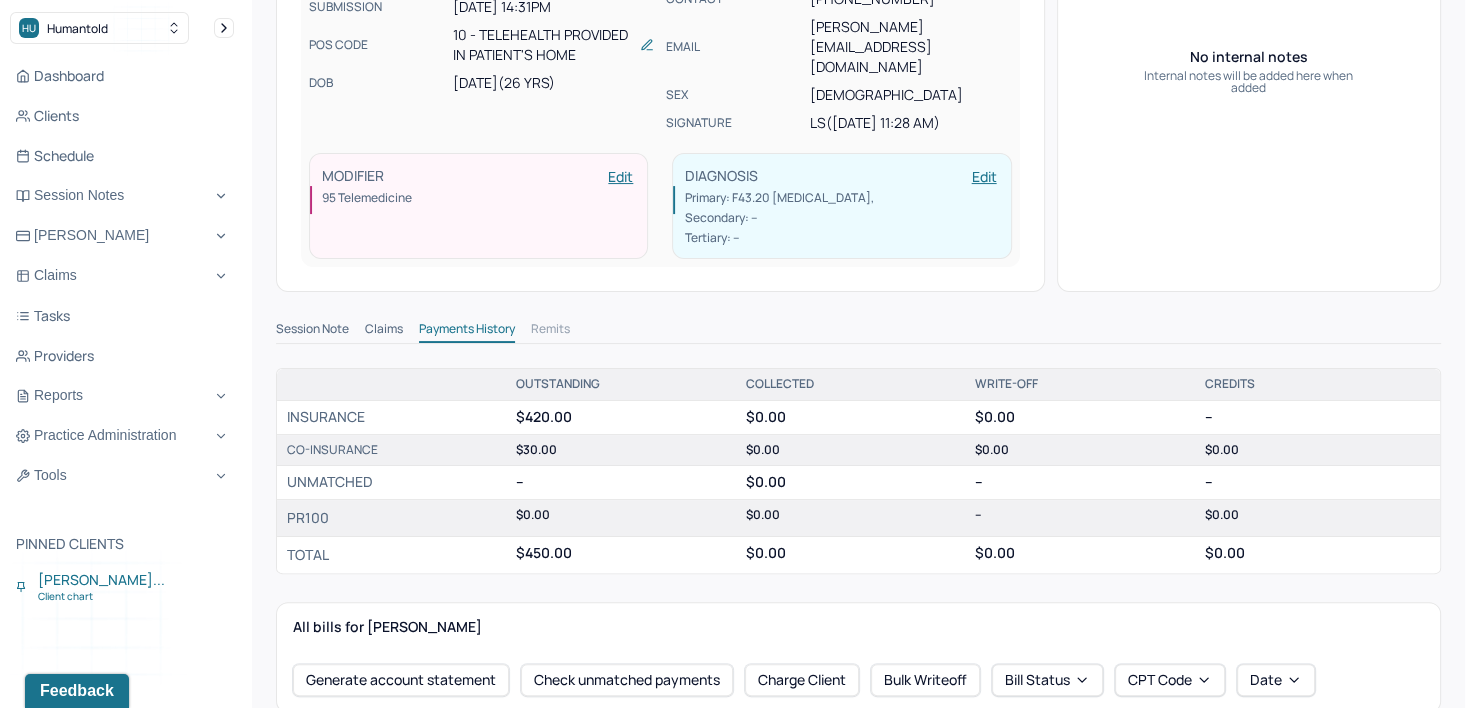 scroll, scrollTop: 208, scrollLeft: 0, axis: vertical 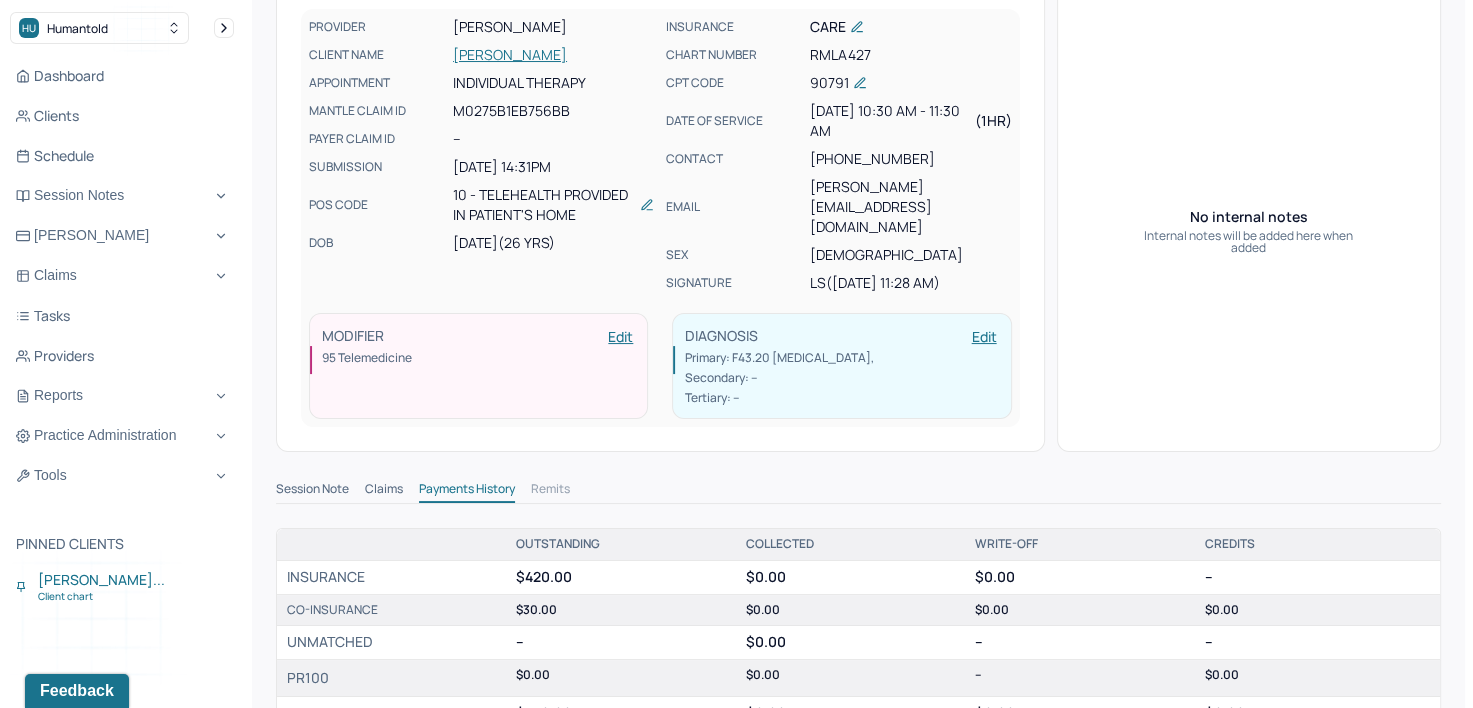click on "Session Note" at bounding box center (312, 491) 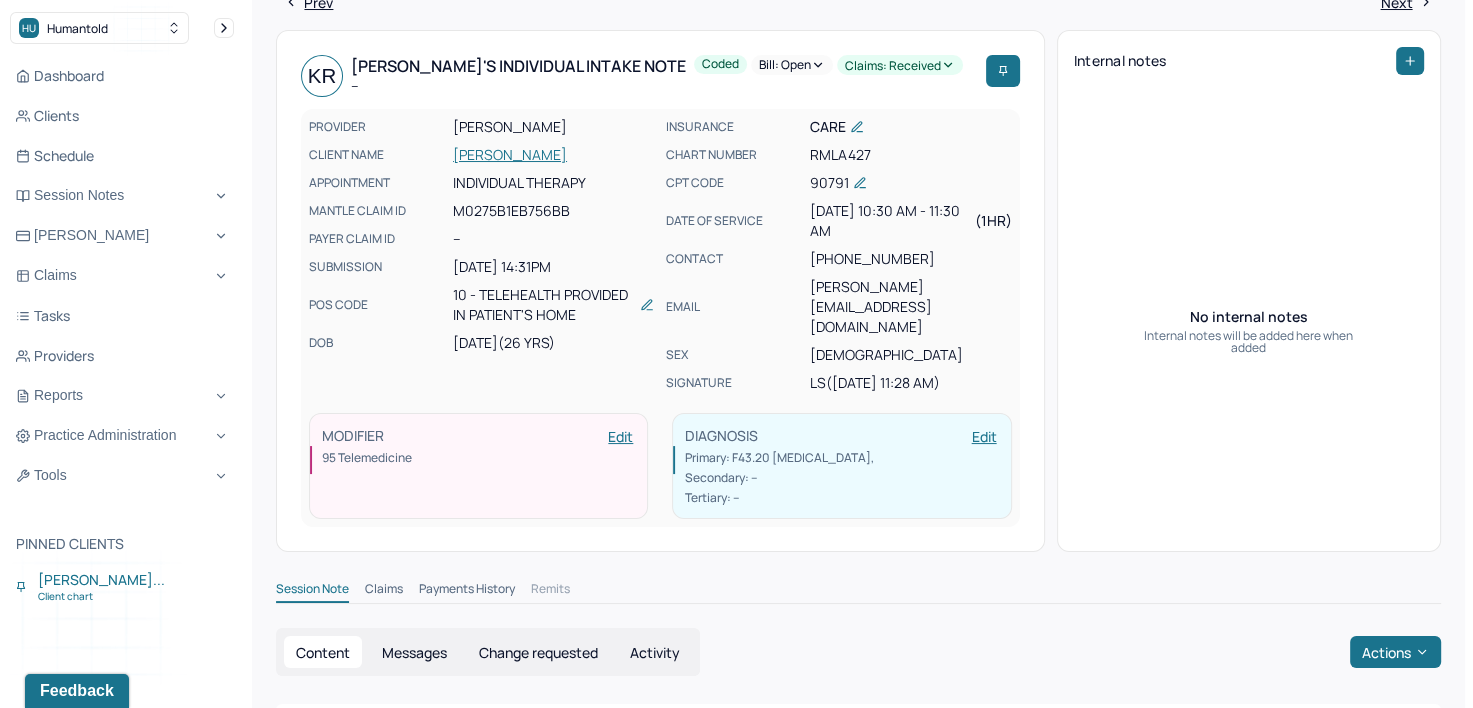scroll, scrollTop: 8, scrollLeft: 0, axis: vertical 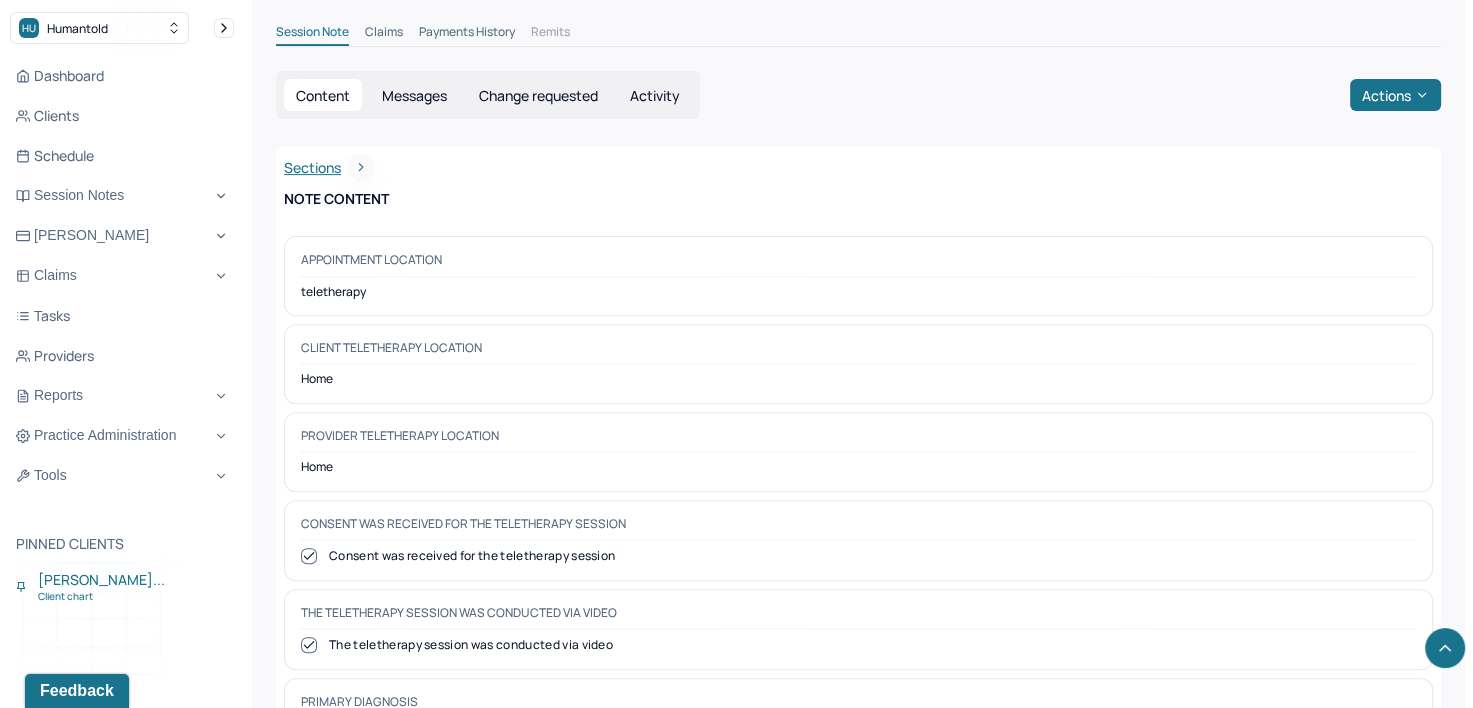 click on "Activity" at bounding box center [655, 95] 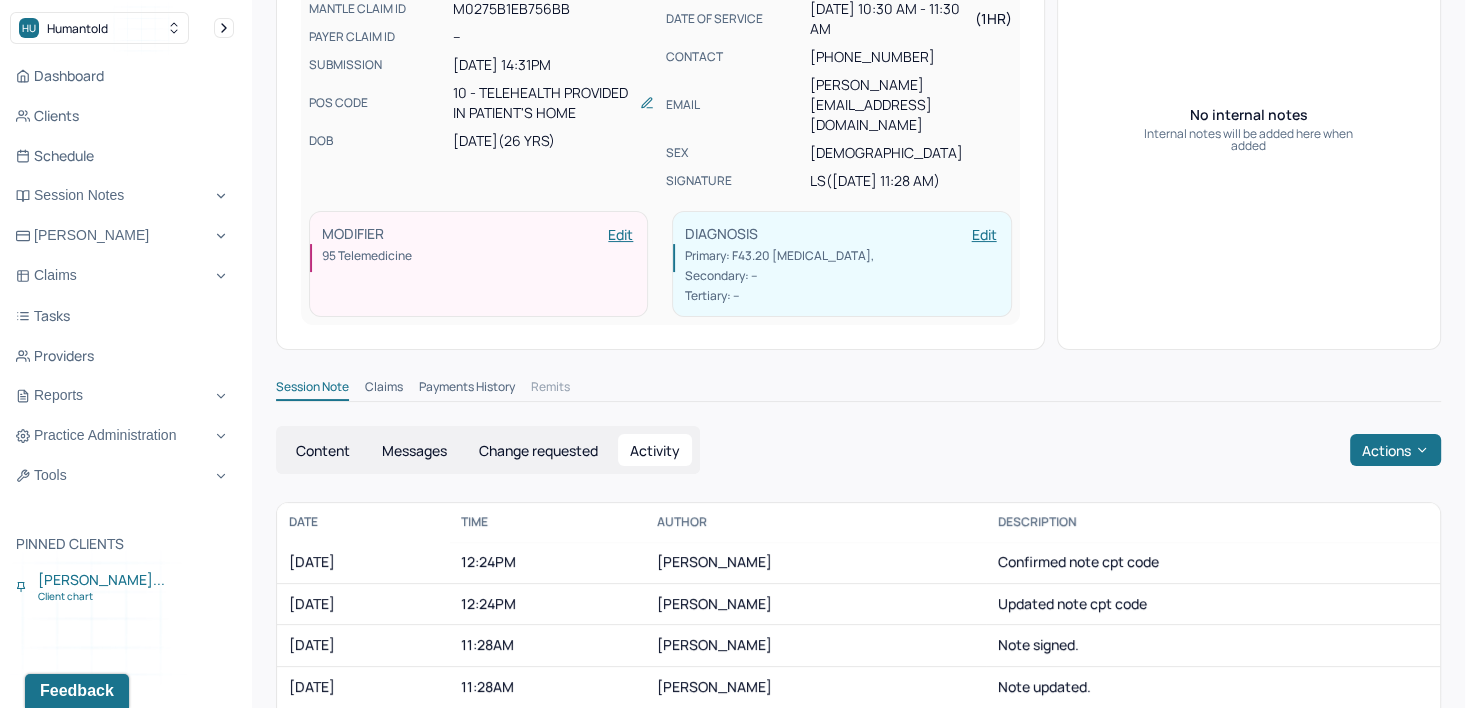 scroll, scrollTop: 483, scrollLeft: 0, axis: vertical 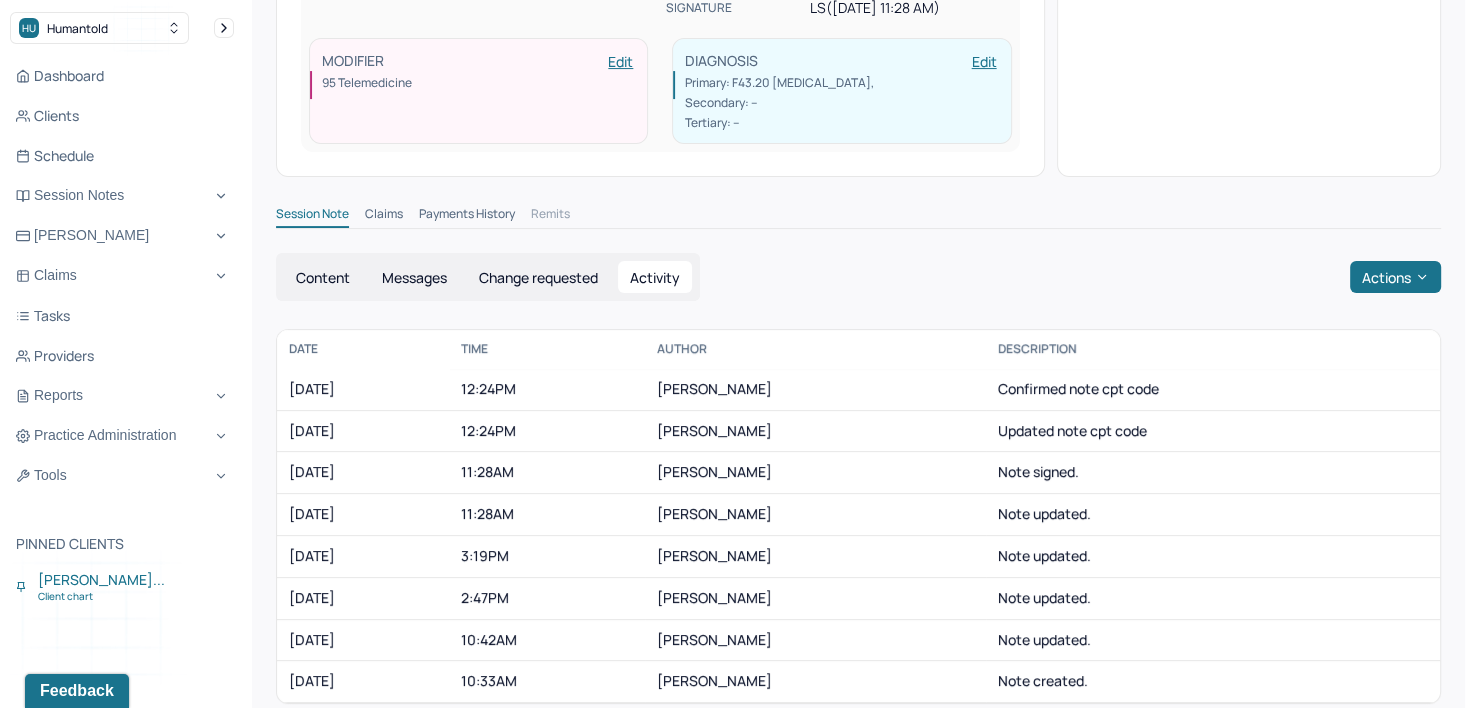 click on "Change requested" at bounding box center [538, 277] 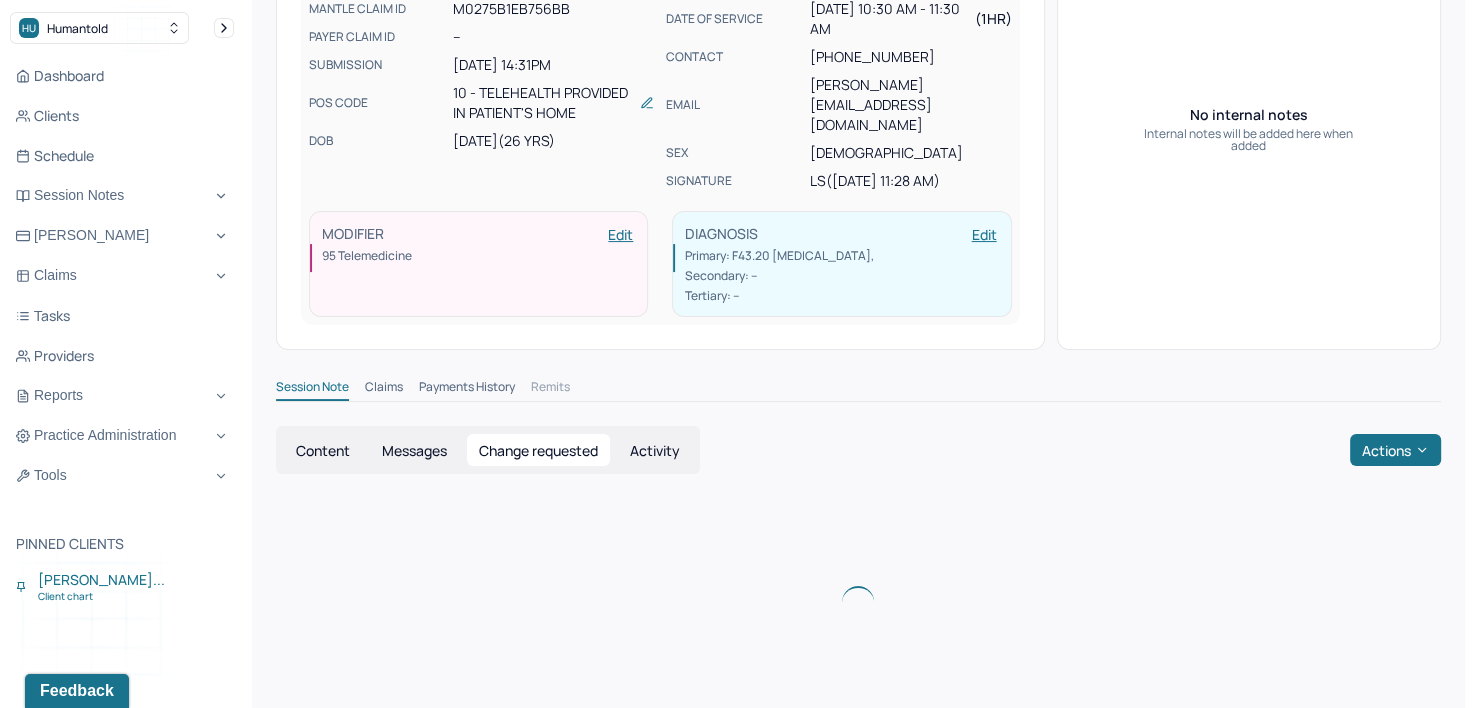 scroll, scrollTop: 344, scrollLeft: 0, axis: vertical 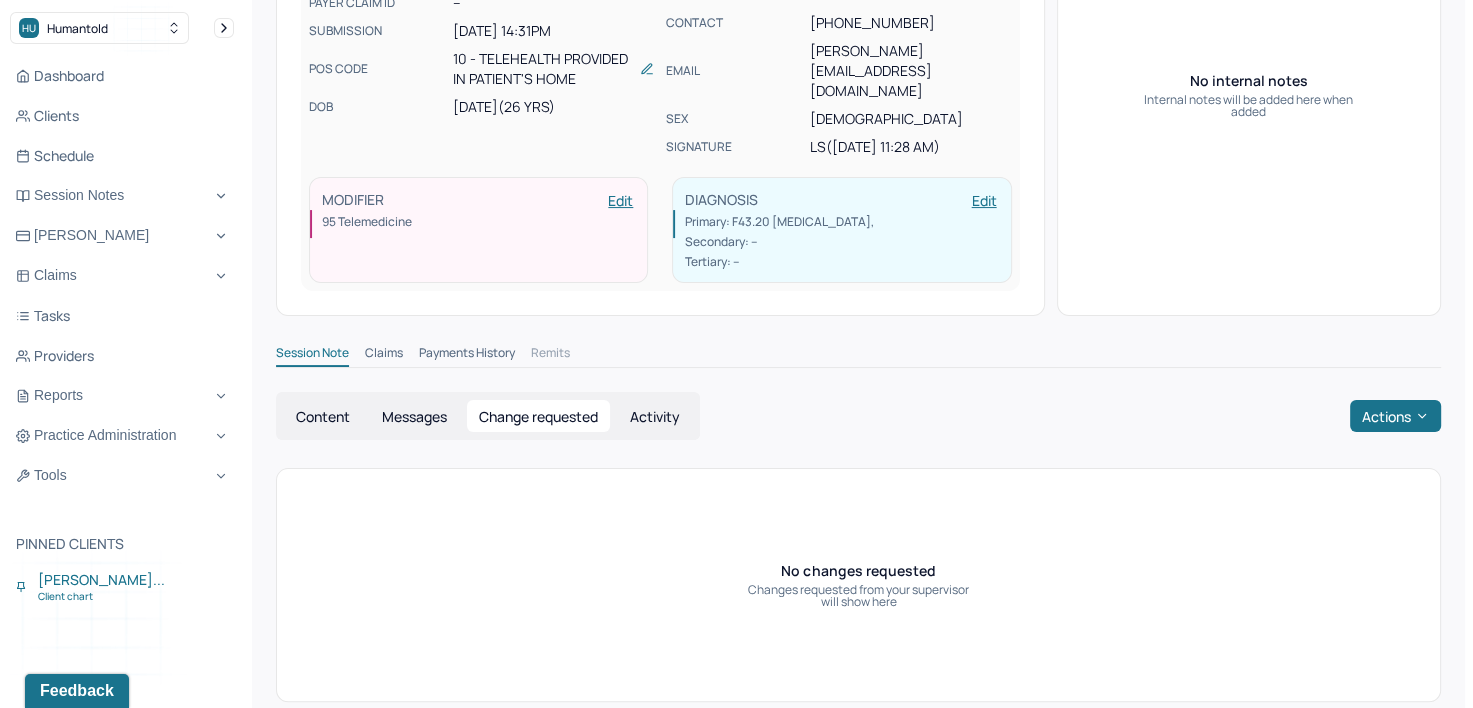 click on "Content" at bounding box center [323, 416] 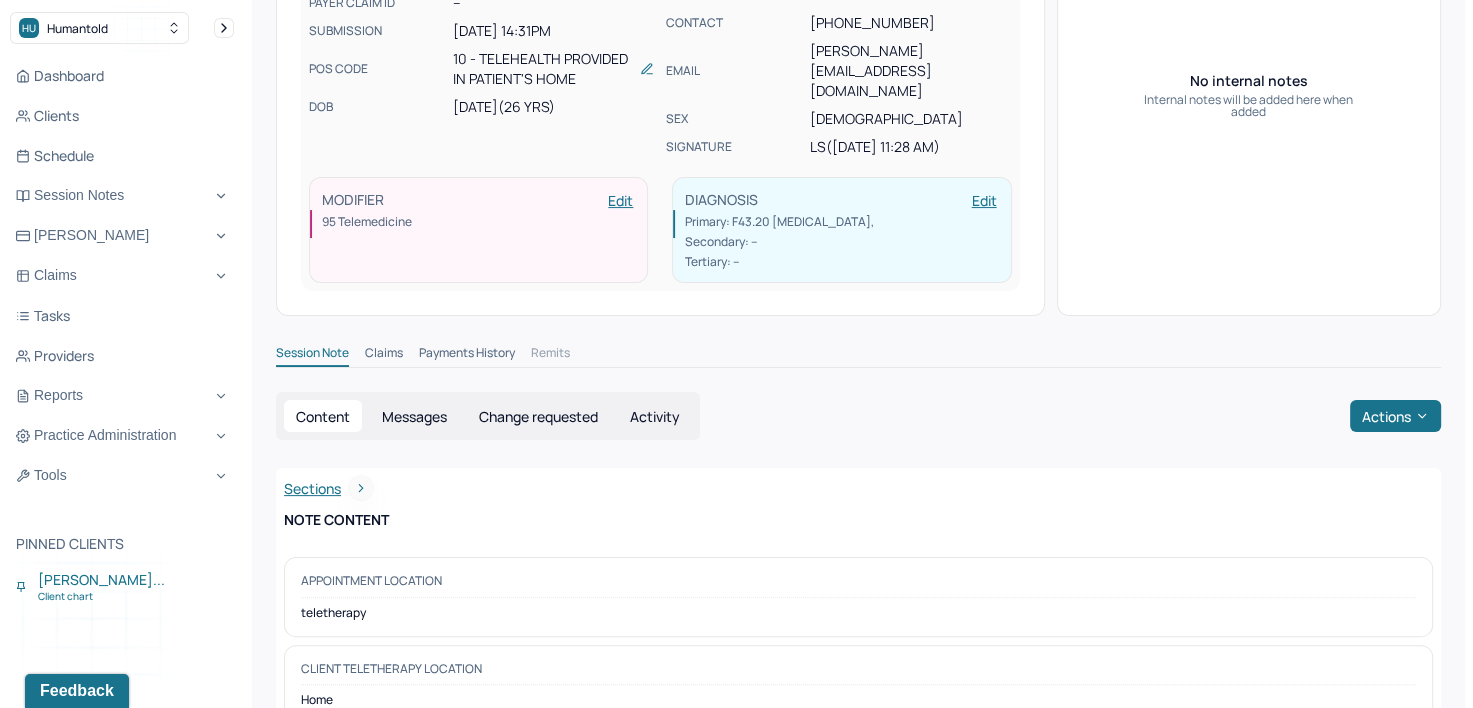 click on "Activity" at bounding box center [655, 416] 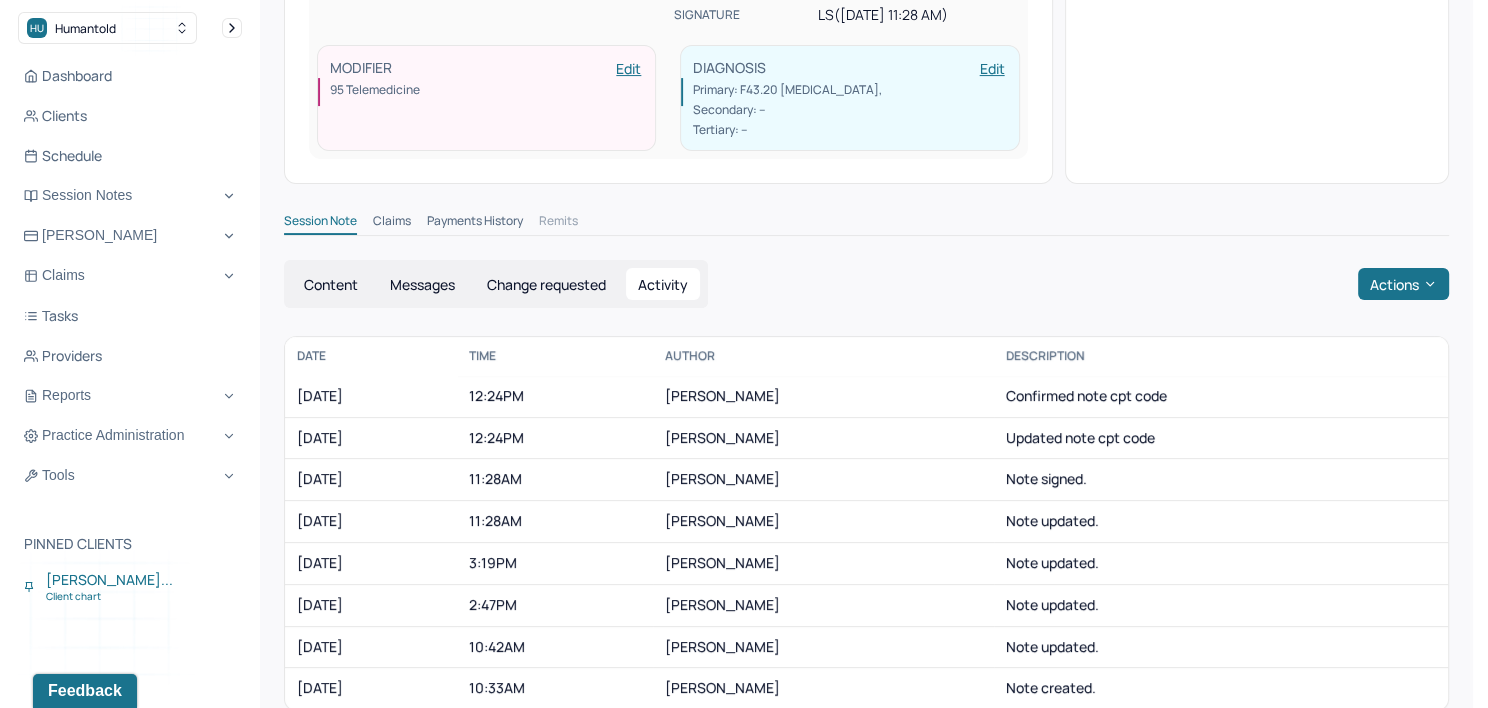 scroll, scrollTop: 483, scrollLeft: 0, axis: vertical 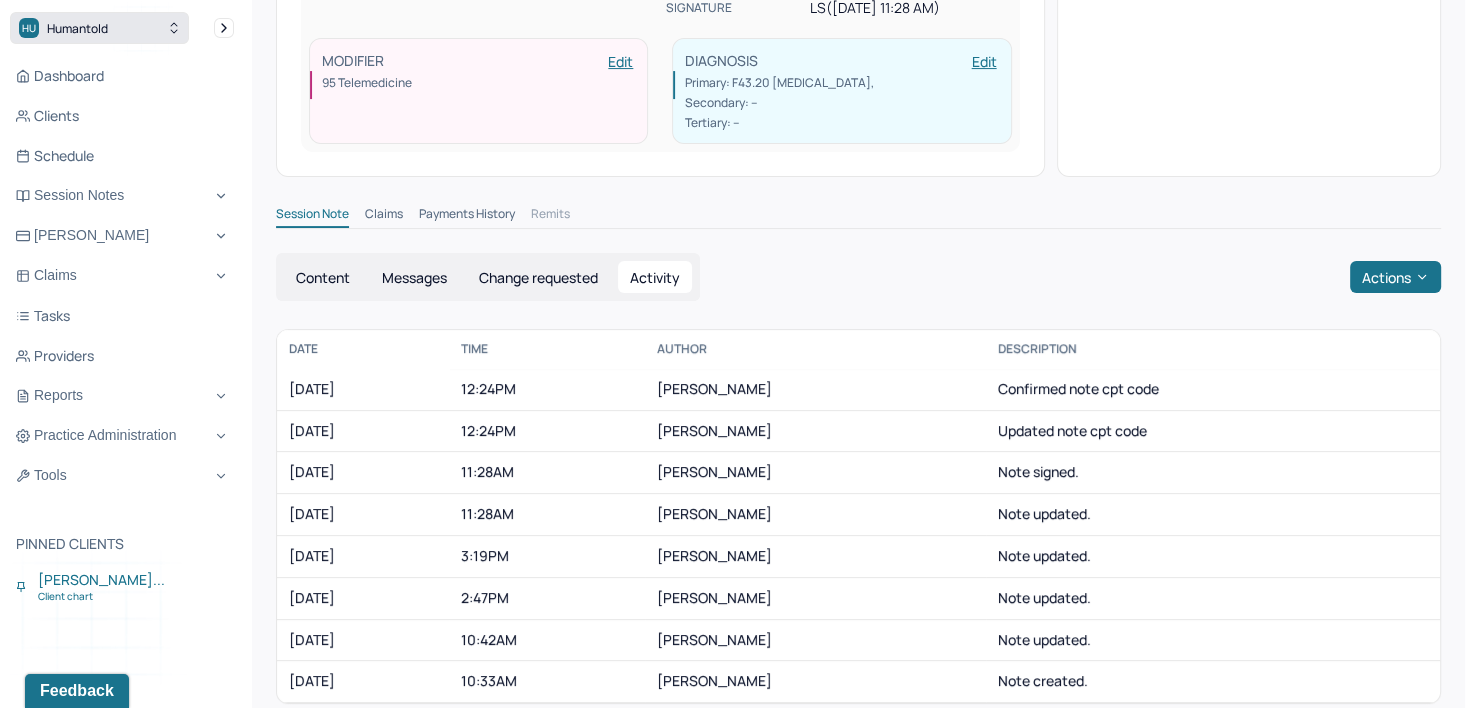 click on "HU Humantold" at bounding box center (99, 28) 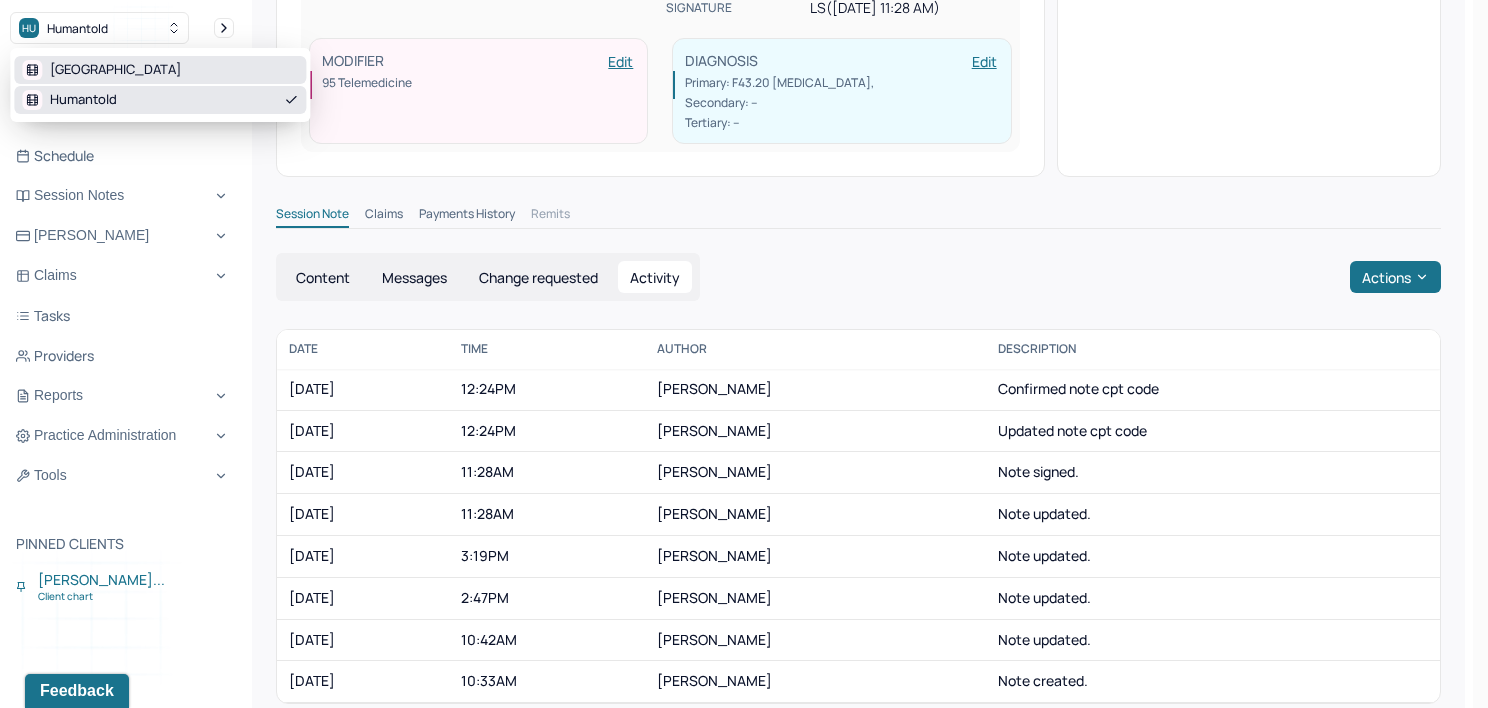 click on "[GEOGRAPHIC_DATA]" at bounding box center (160, 70) 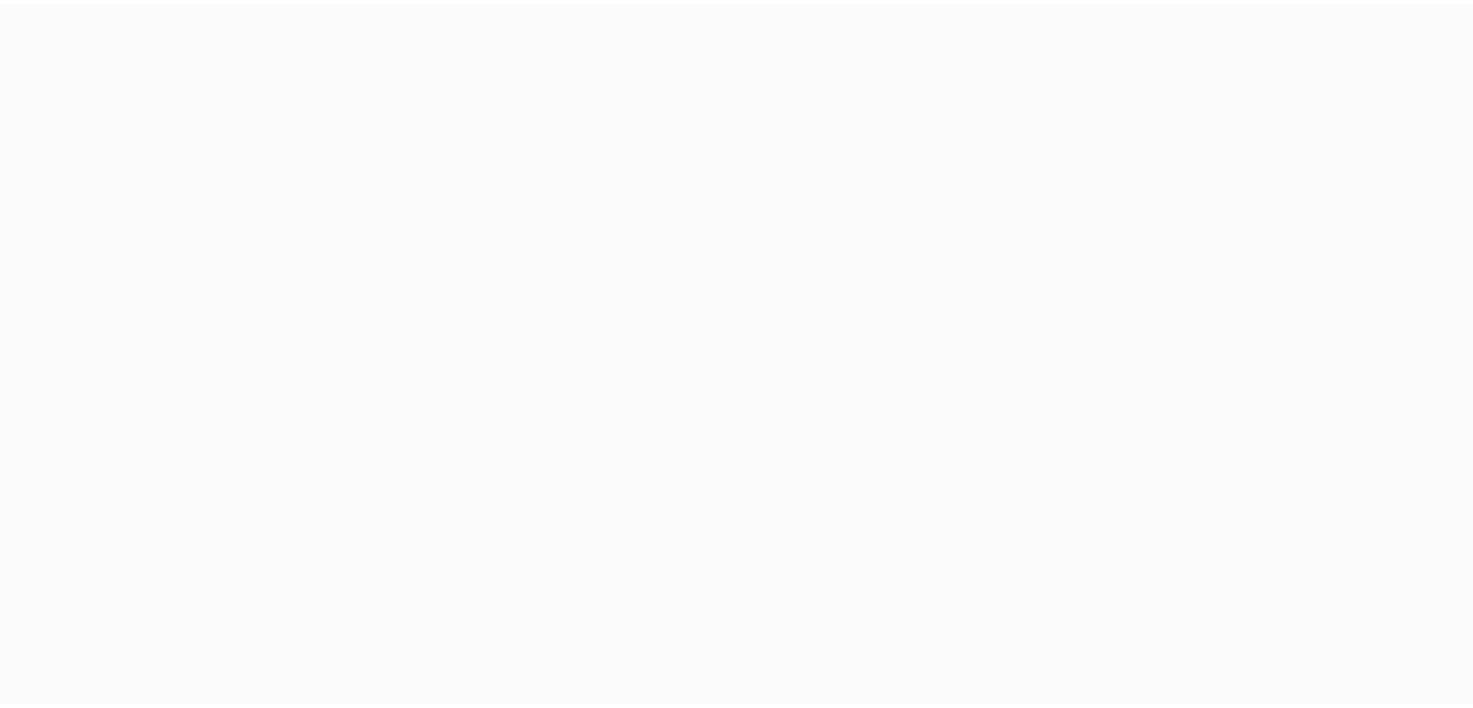 scroll, scrollTop: 0, scrollLeft: 0, axis: both 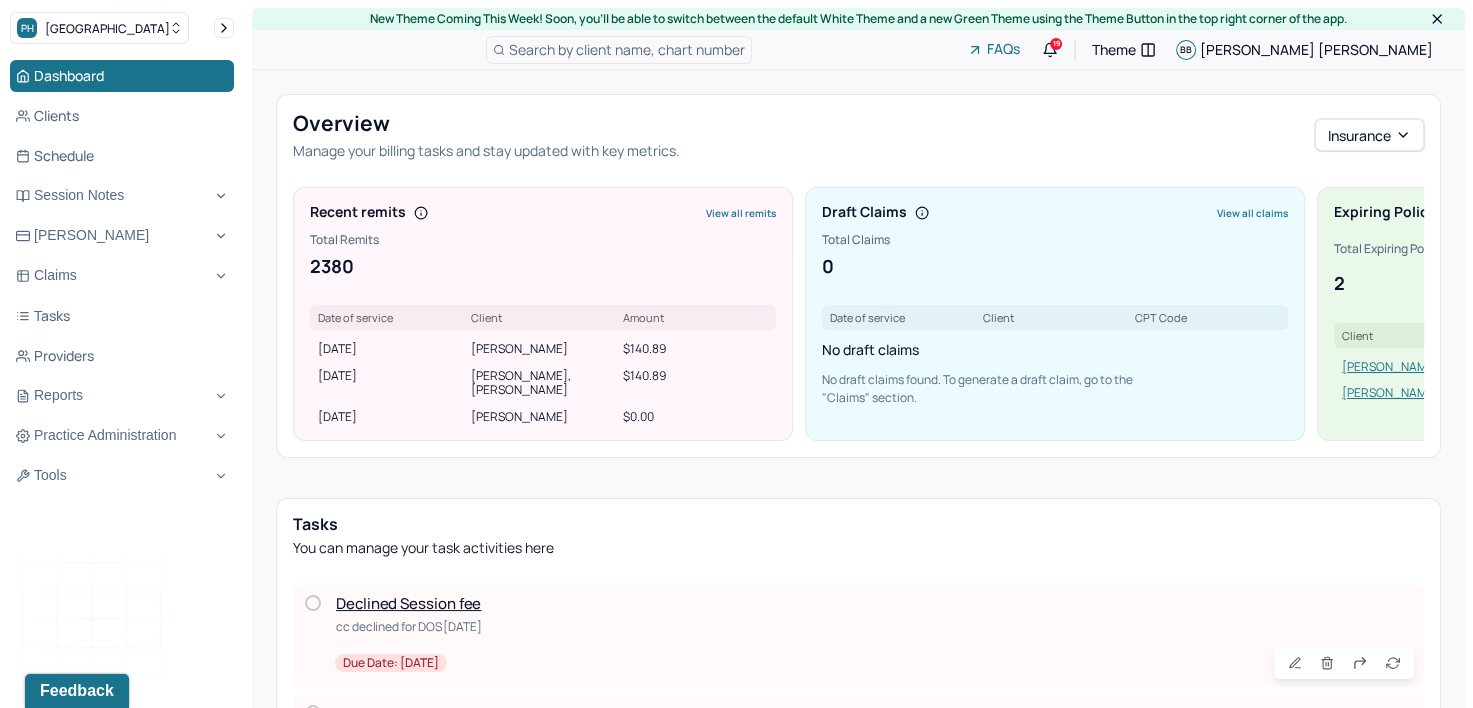 click on "Search by client name, chart number" at bounding box center (627, 49) 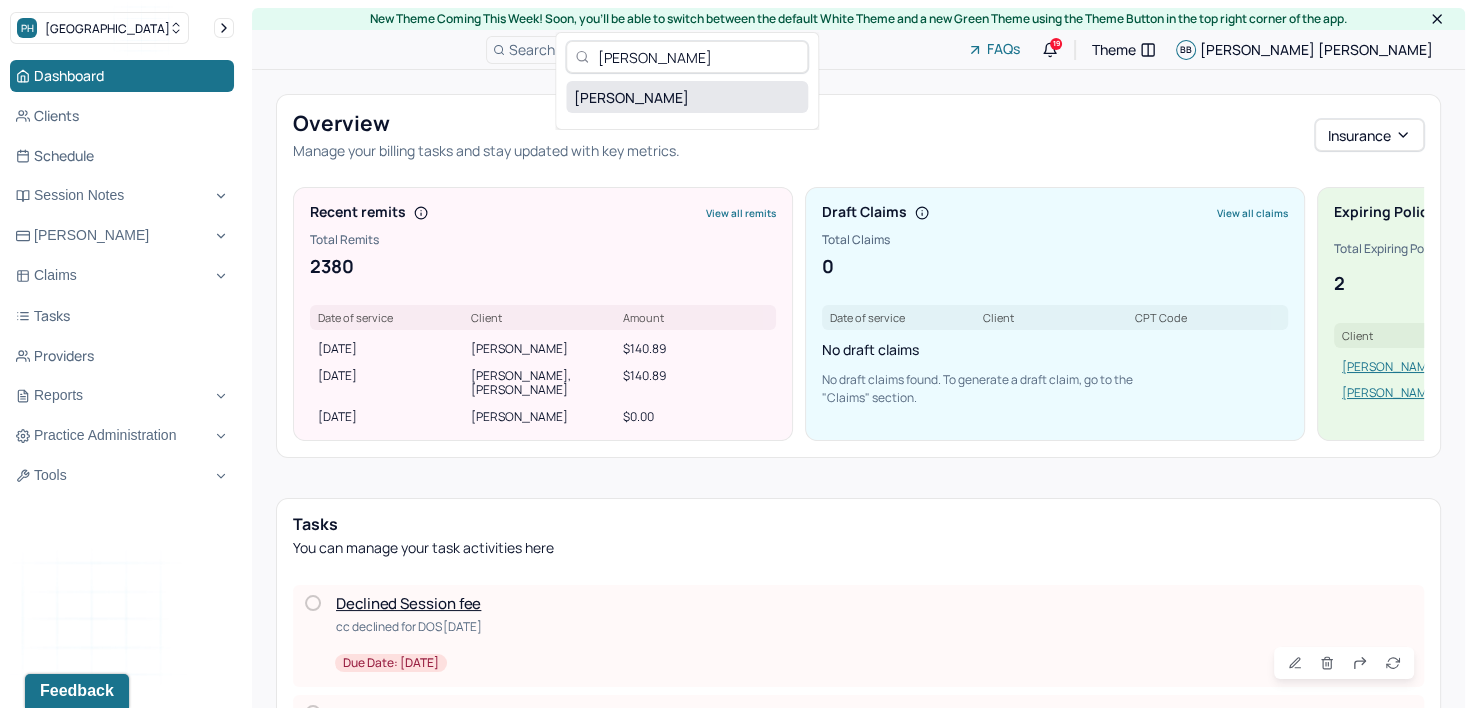 type on "spencer" 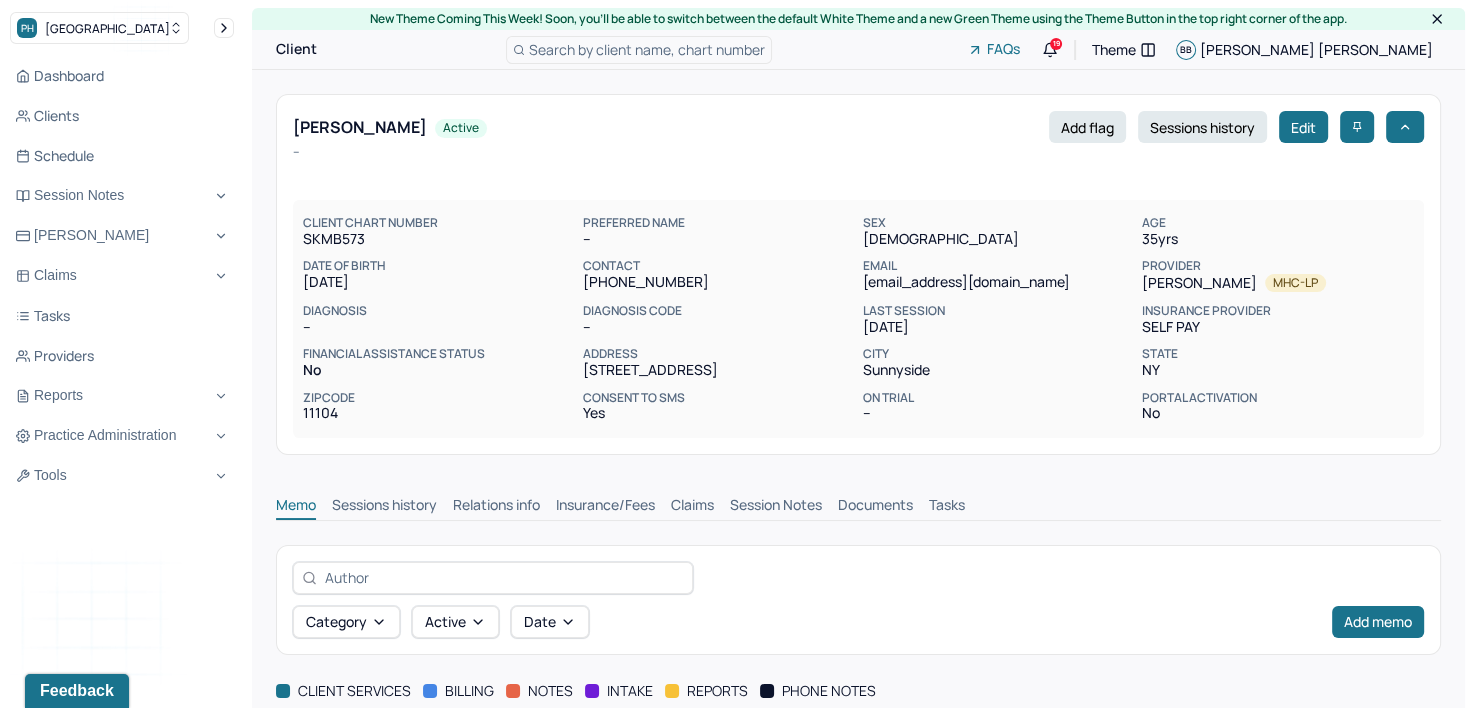 click on "Claims" at bounding box center (692, 507) 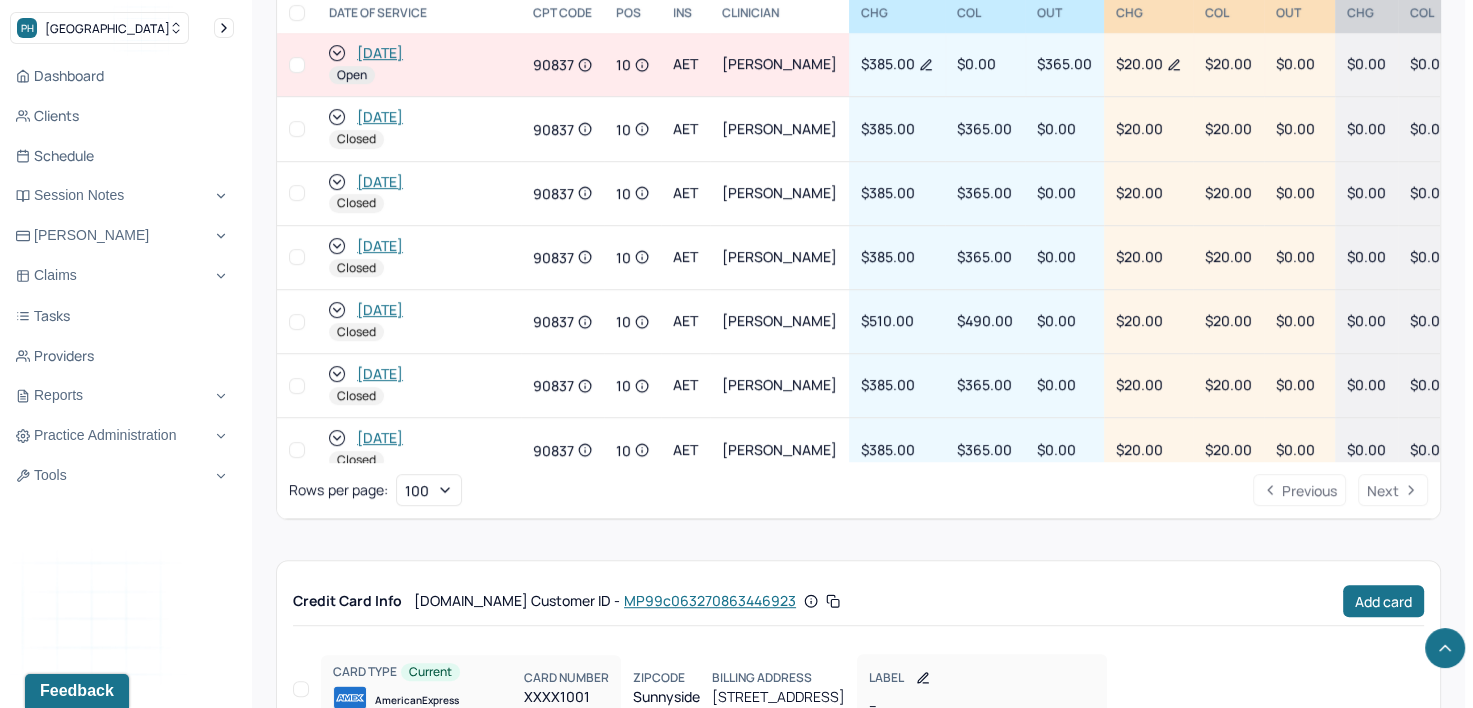 scroll, scrollTop: 1113, scrollLeft: 0, axis: vertical 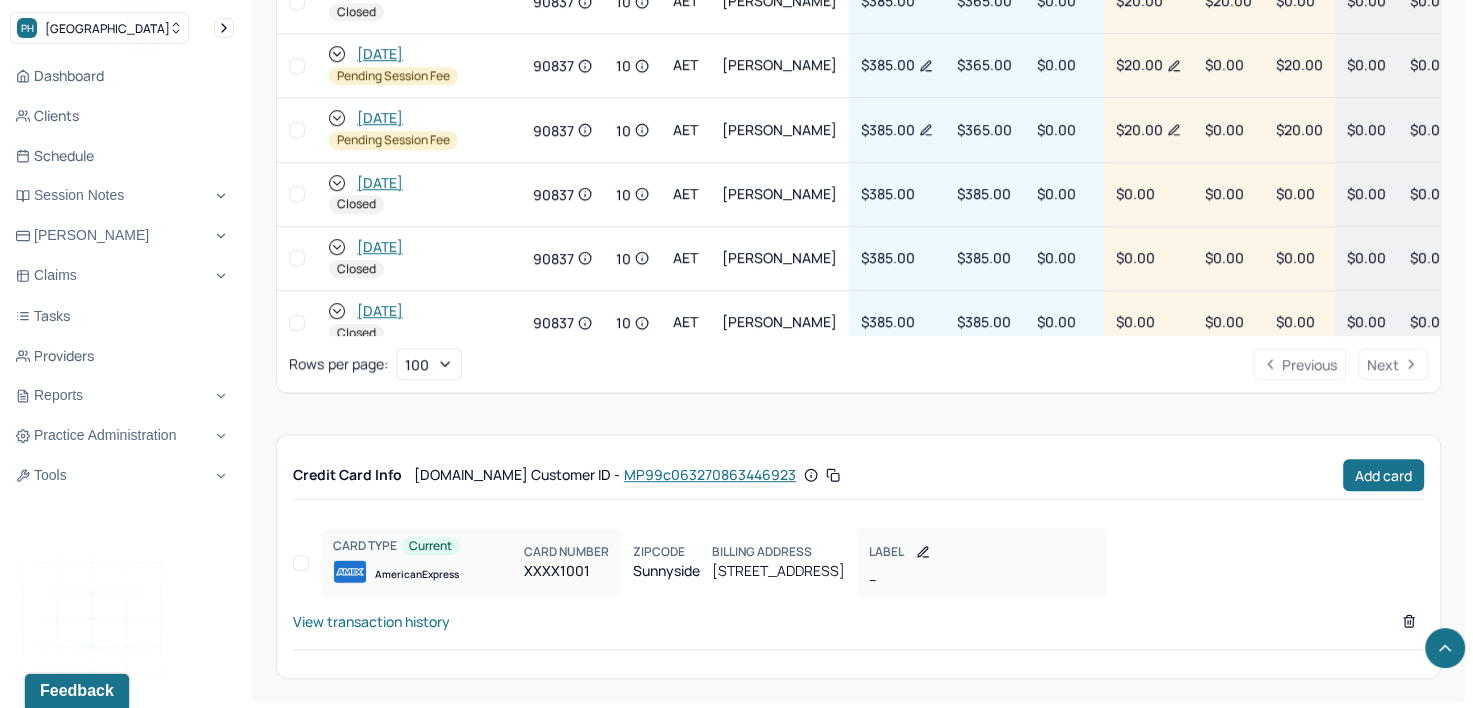 click at bounding box center (297, 130) 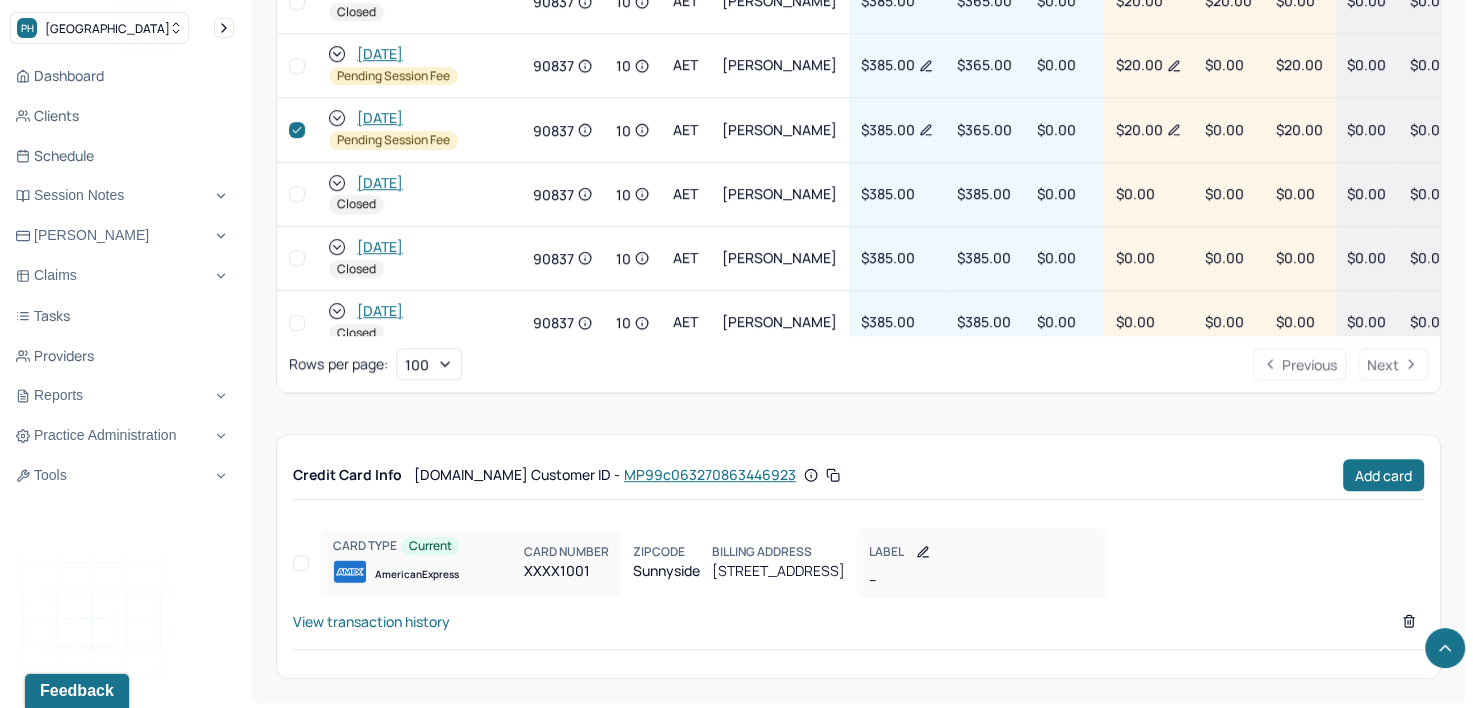 checkbox on "true" 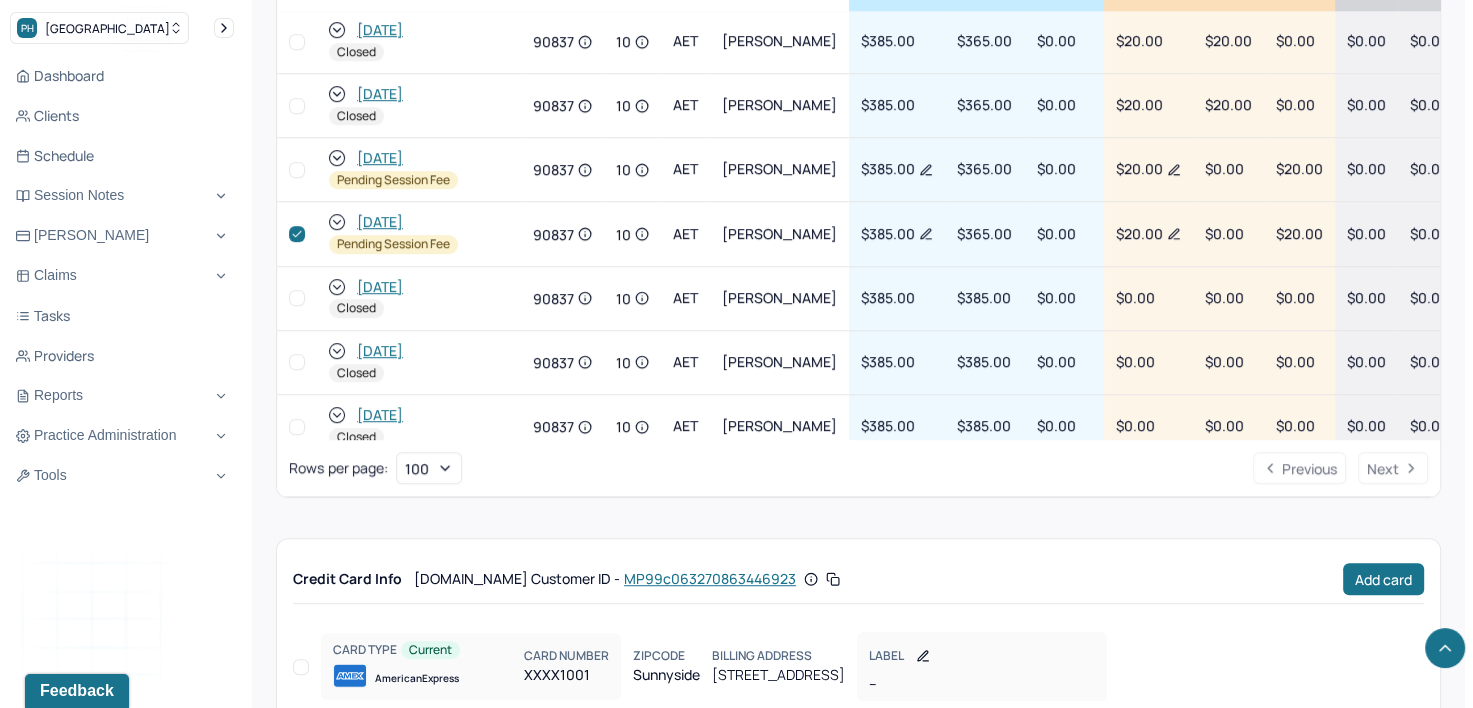 scroll, scrollTop: 1217, scrollLeft: 0, axis: vertical 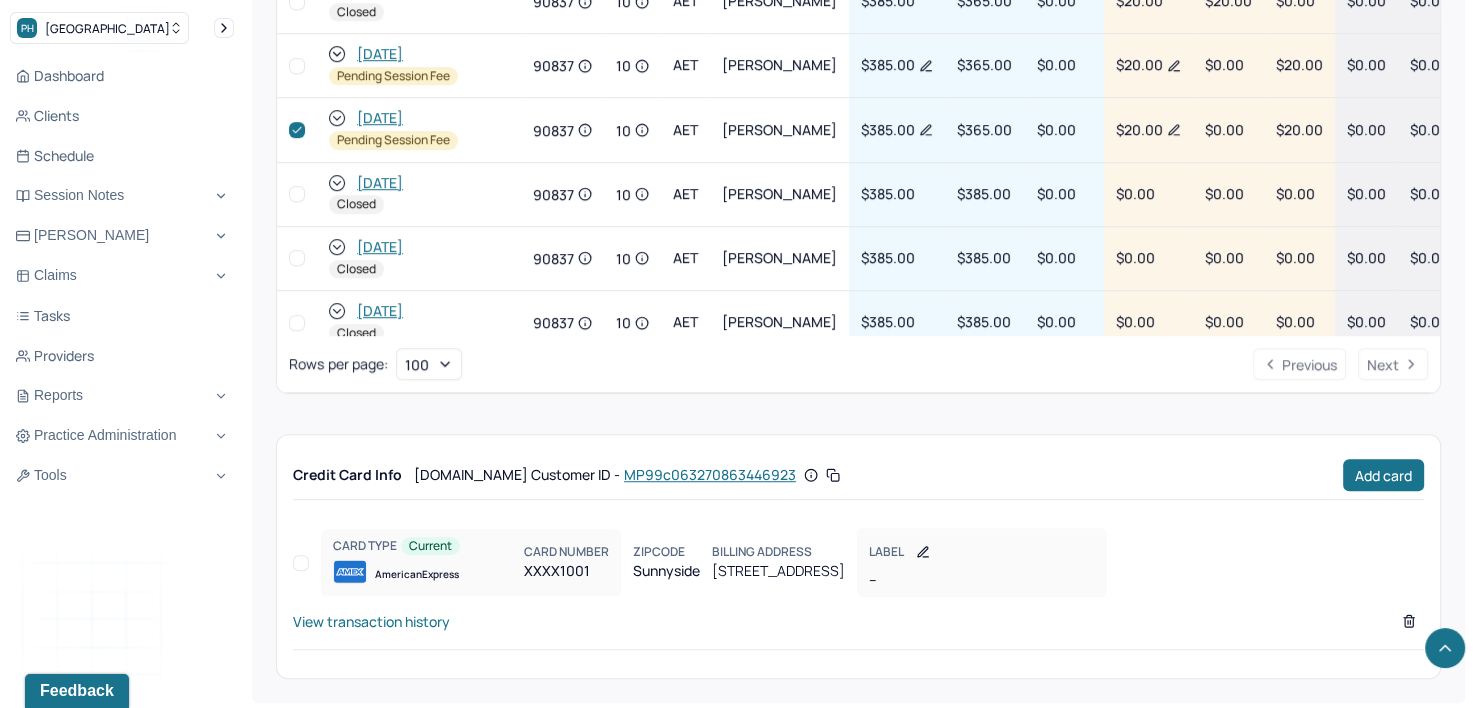 click at bounding box center (297, 66) 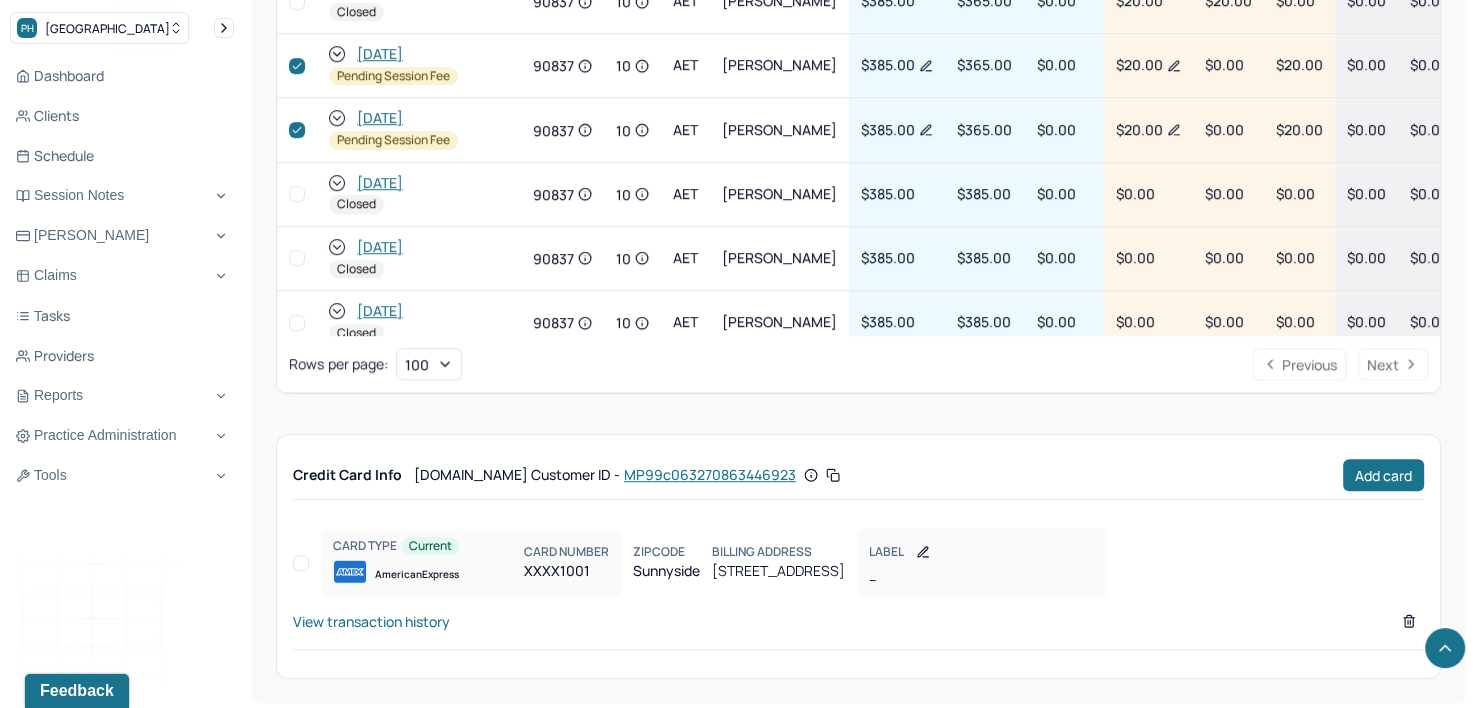 checkbox on "true" 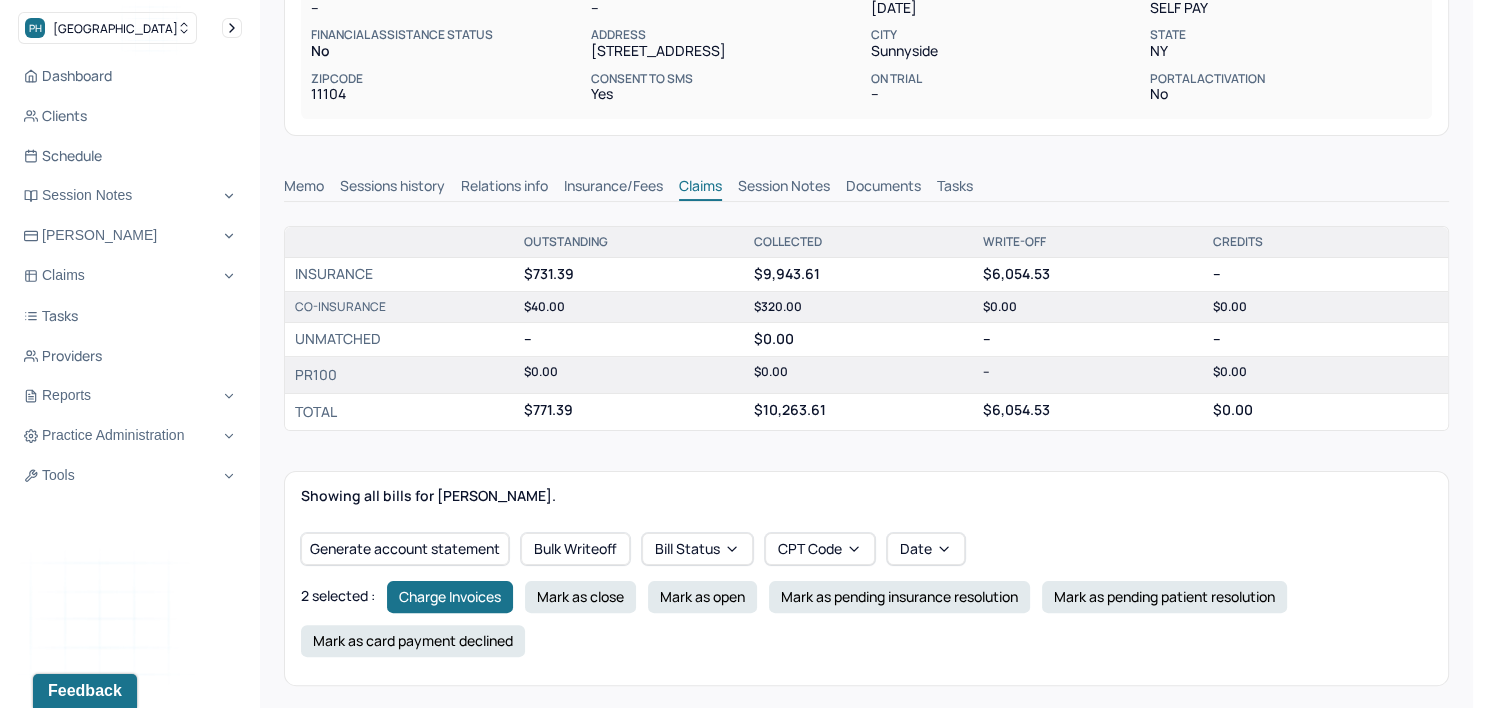 scroll, scrollTop: 317, scrollLeft: 0, axis: vertical 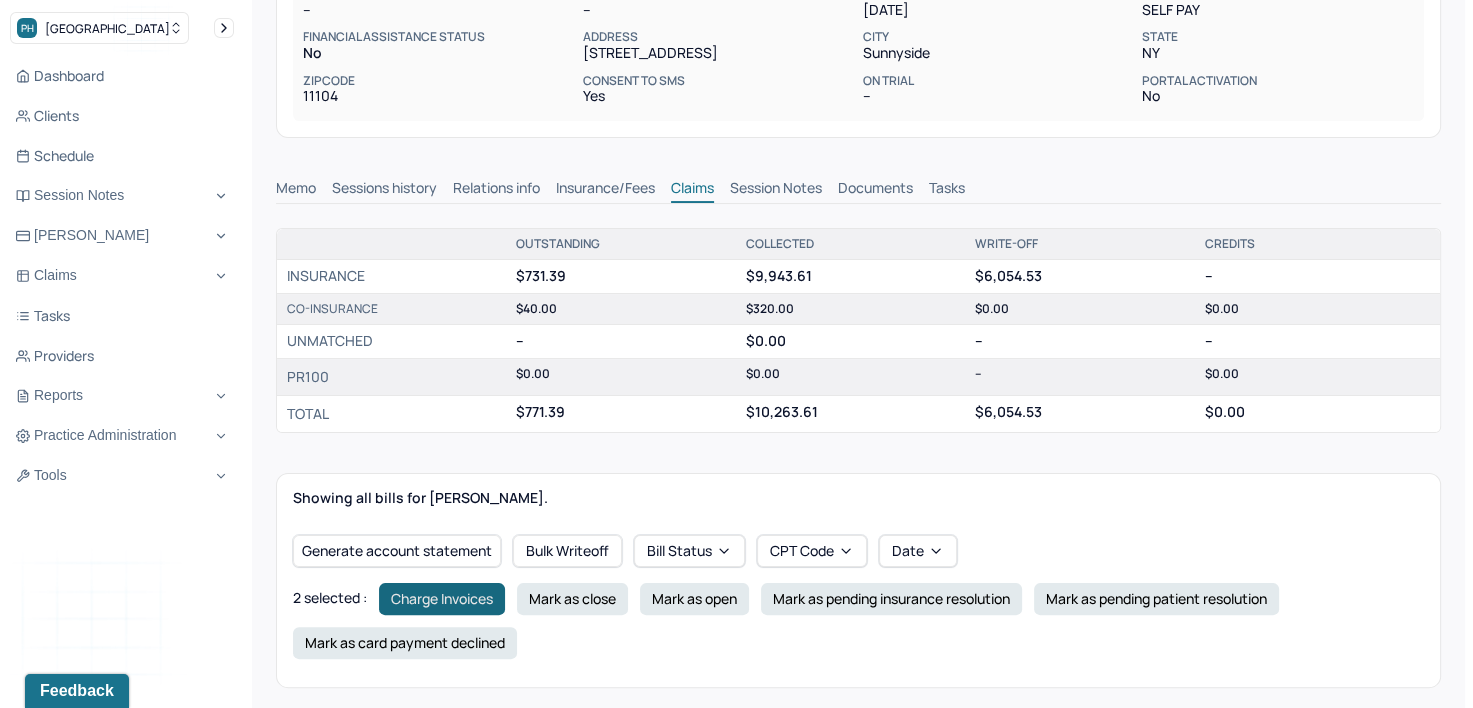 click on "Charge Invoices" at bounding box center [442, 599] 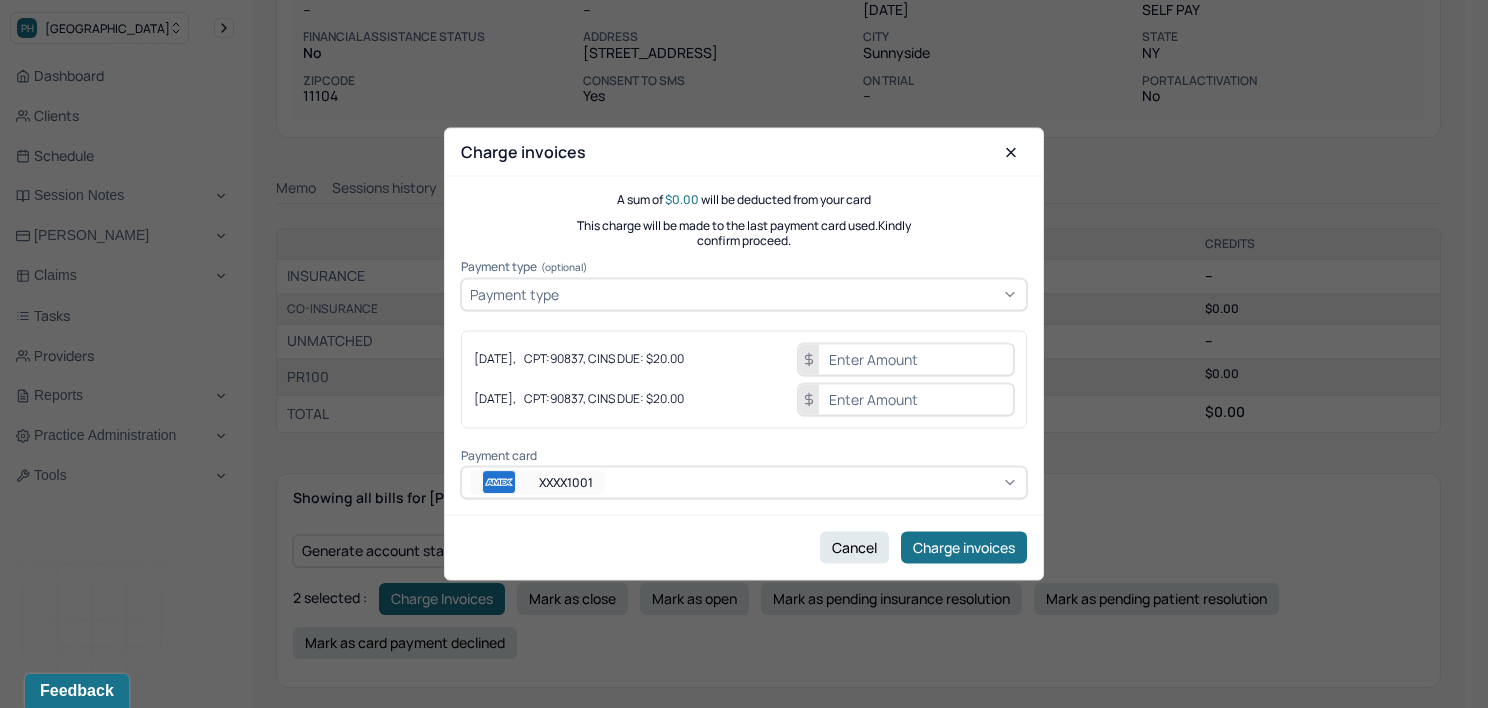 click on "Payment type" at bounding box center (744, 294) 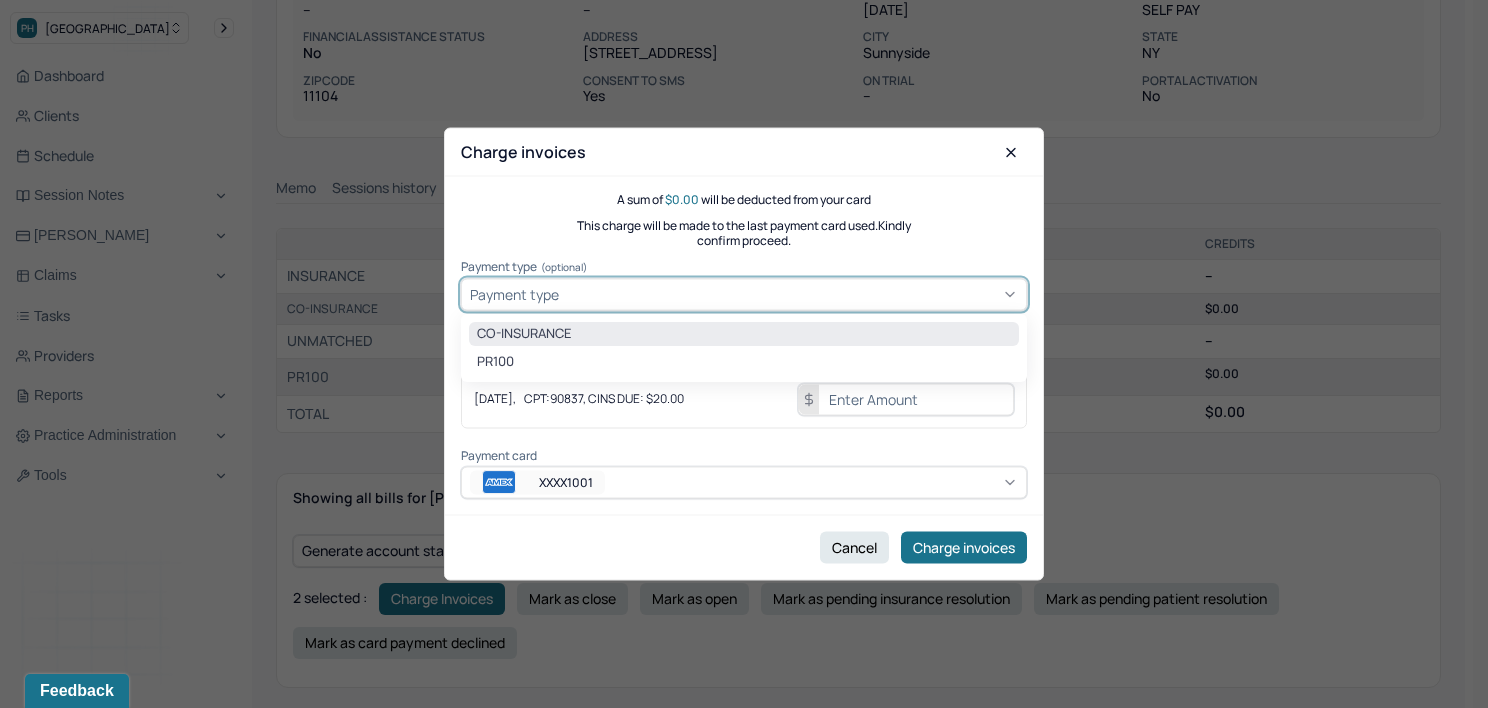 click on "CO-INSURANCE" at bounding box center (744, 334) 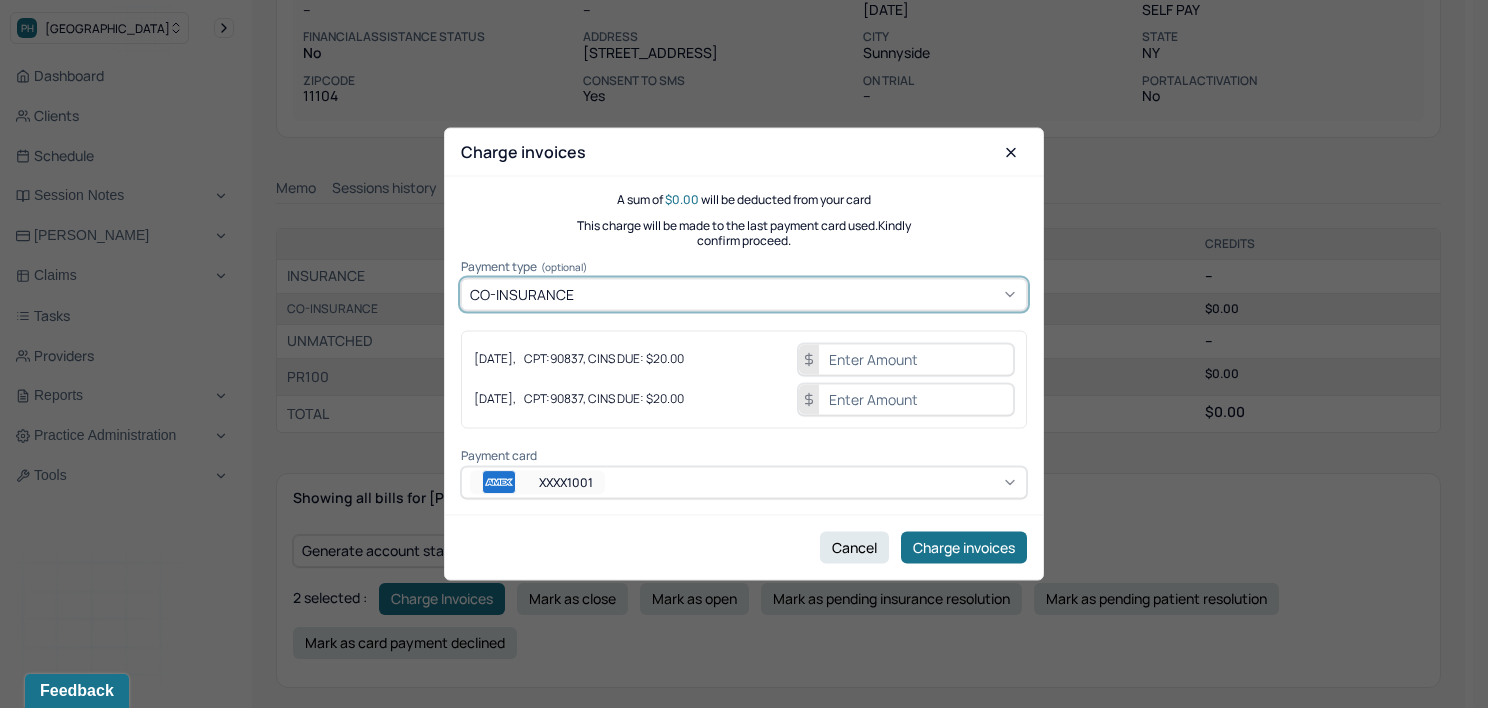 click at bounding box center (906, 359) 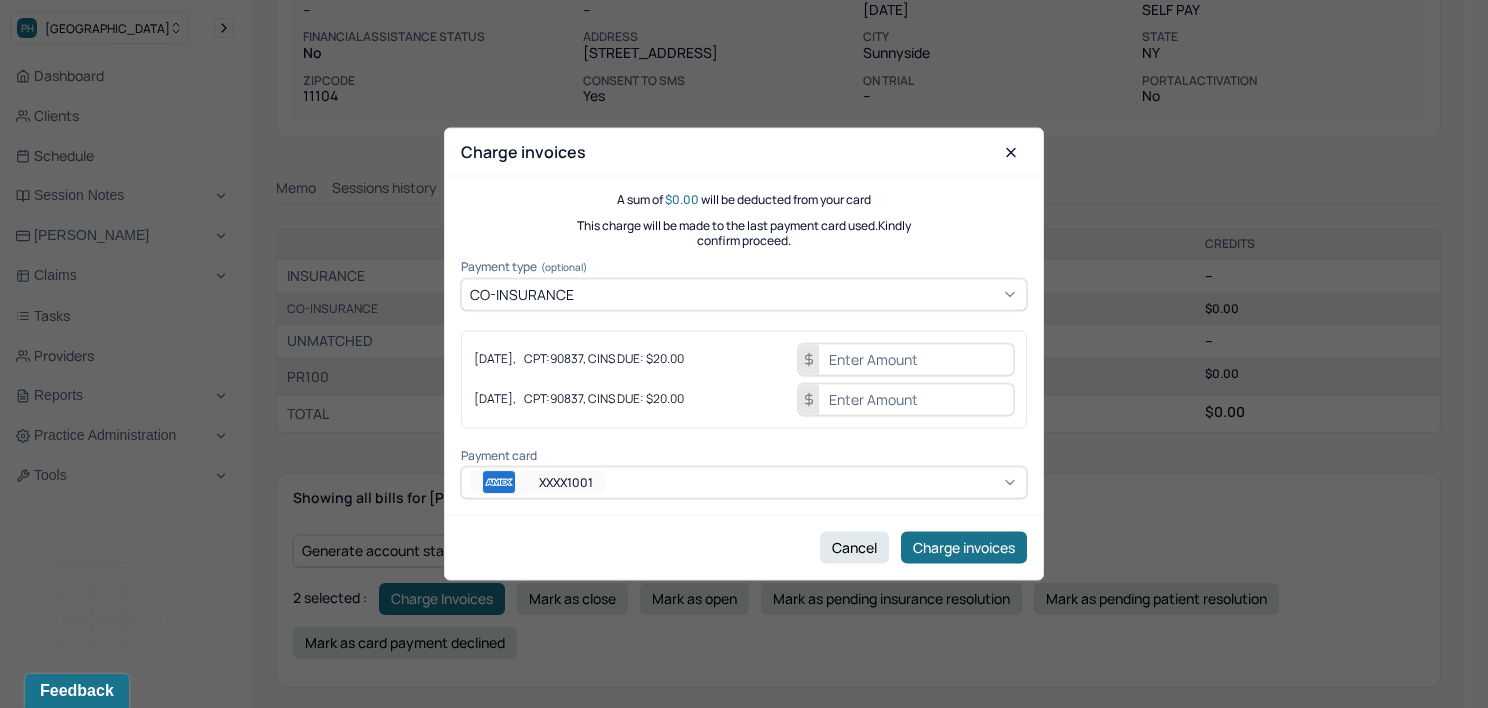 click at bounding box center (906, 359) 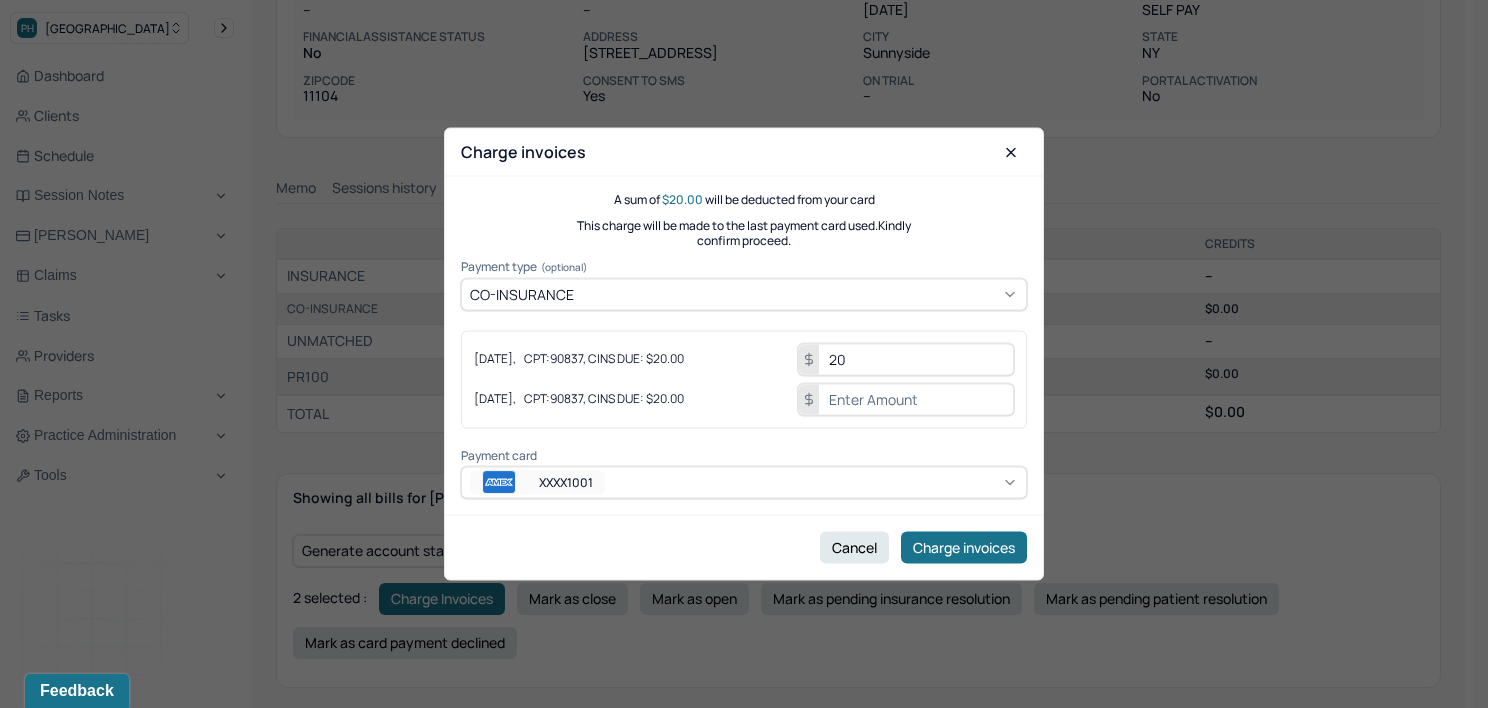 type on "20" 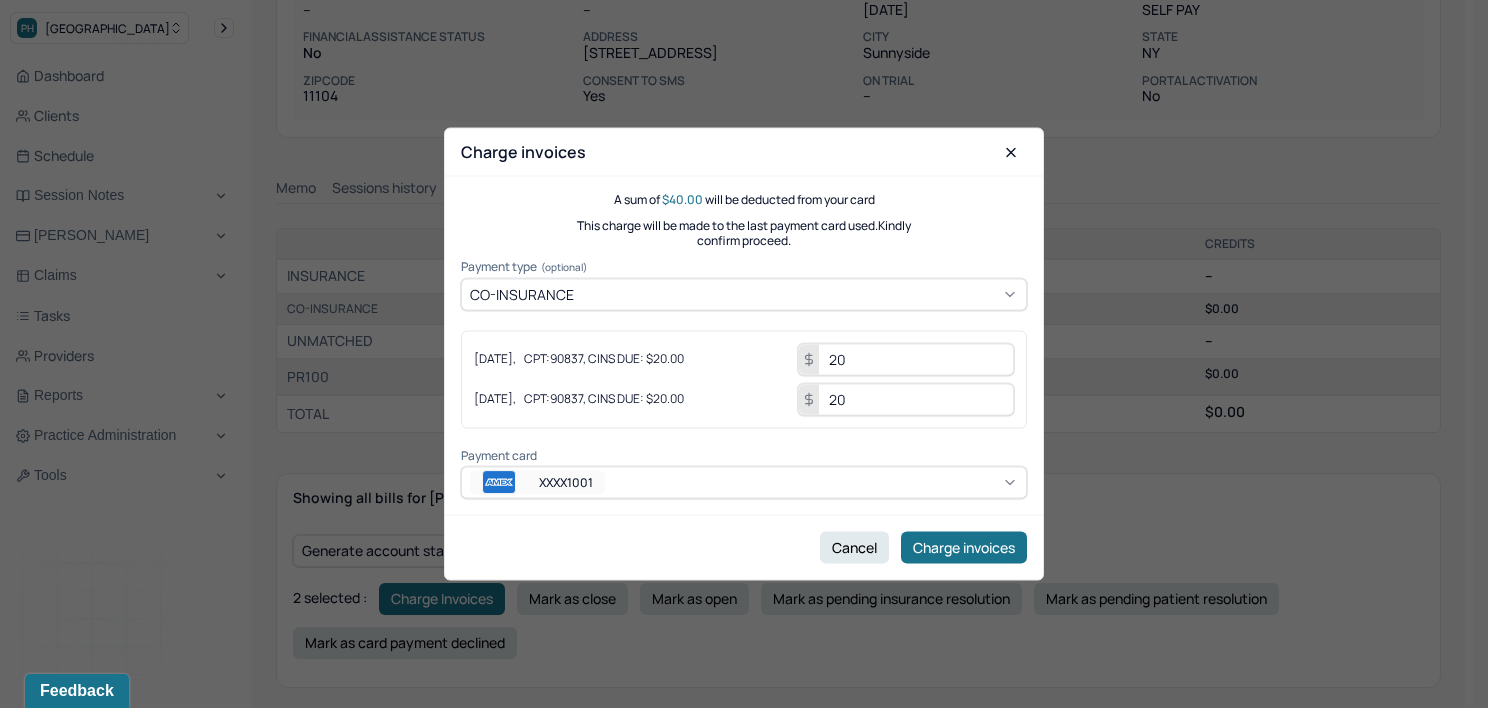 type on "20" 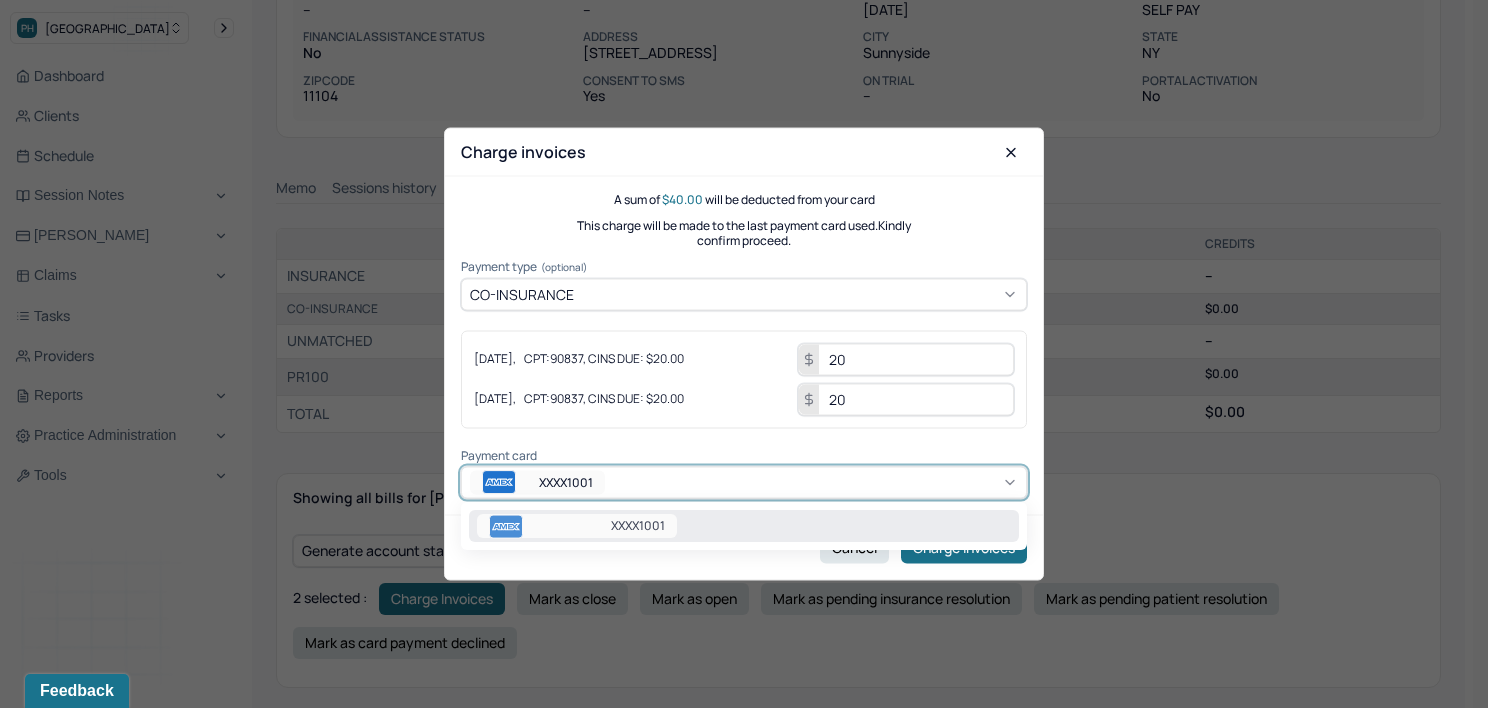 click on "XXXX1001" at bounding box center [744, 482] 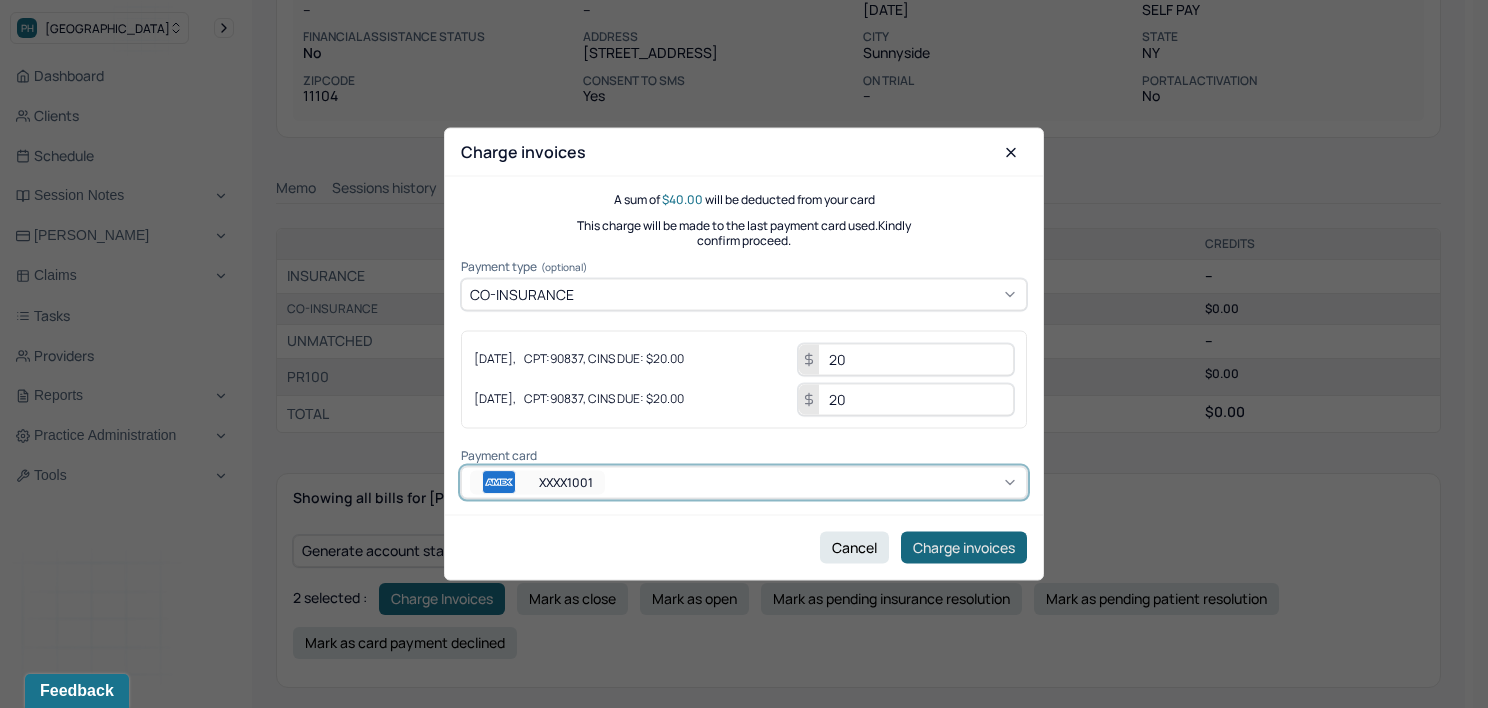 click on "Charge invoices" at bounding box center (964, 547) 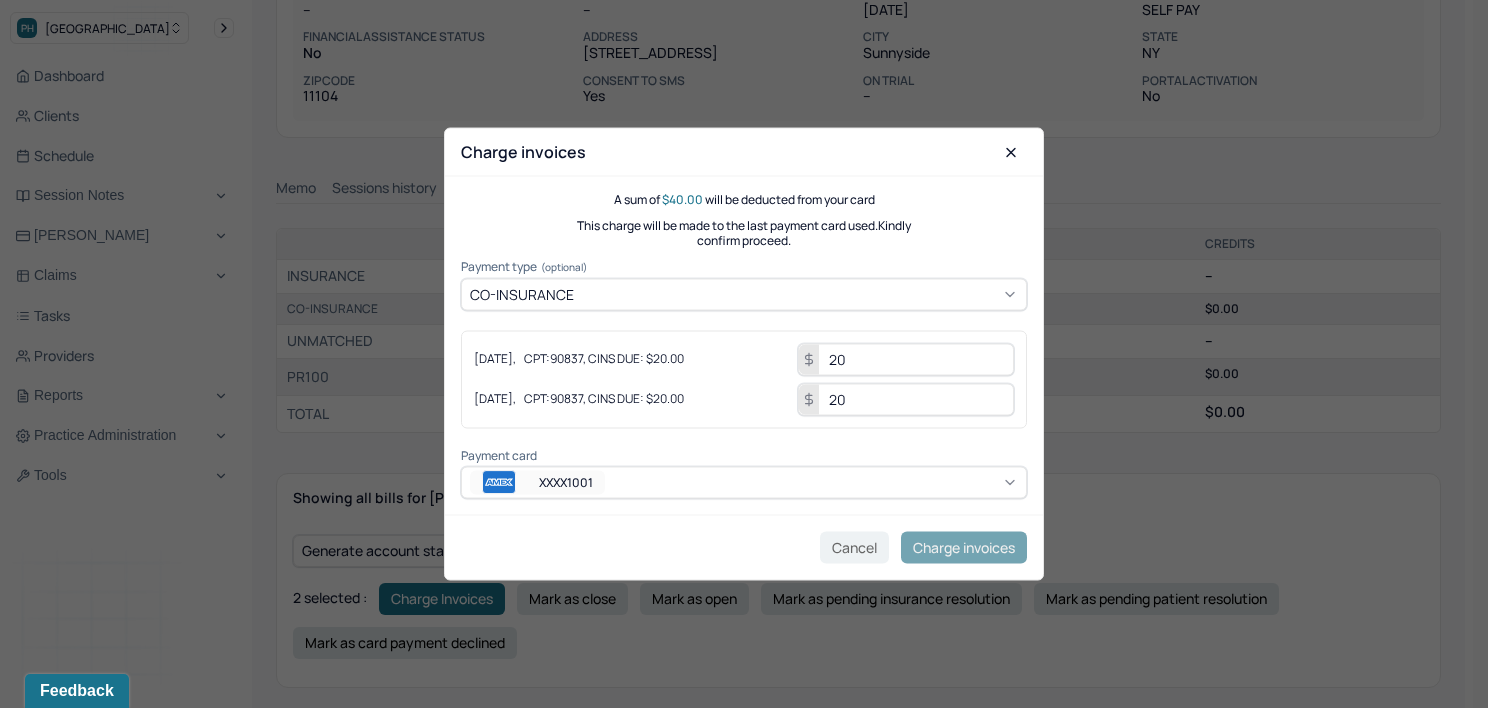 checkbox on "false" 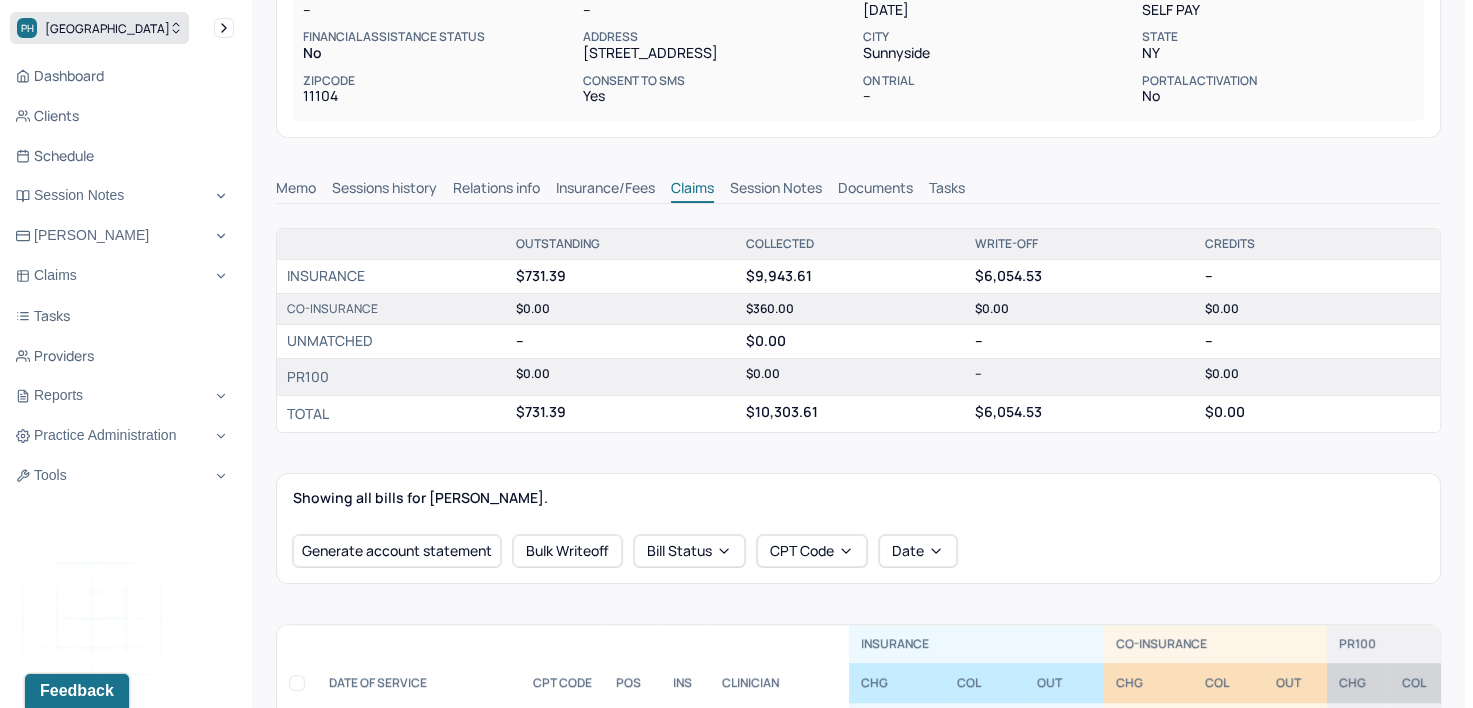click on "PH Park Hill" at bounding box center [99, 28] 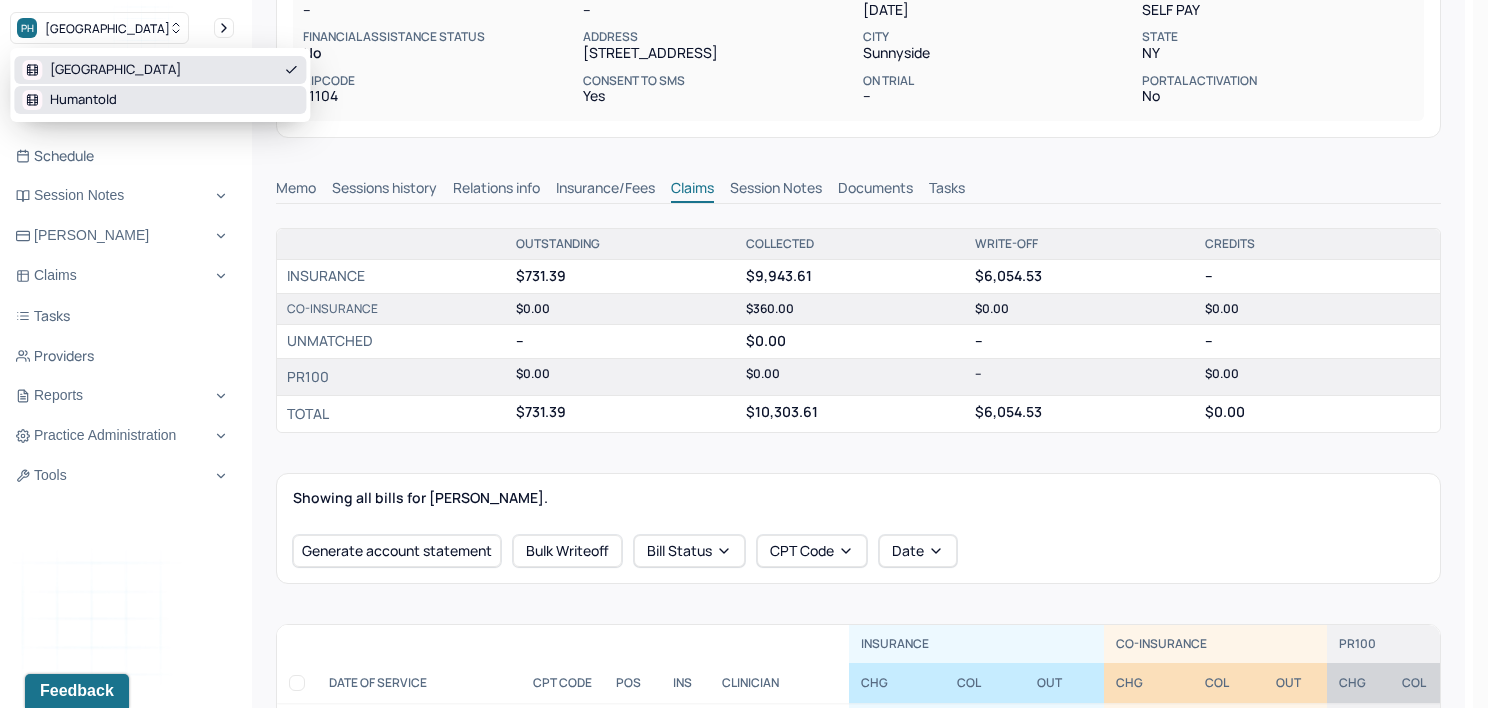 click on "Humantold" at bounding box center [69, 100] 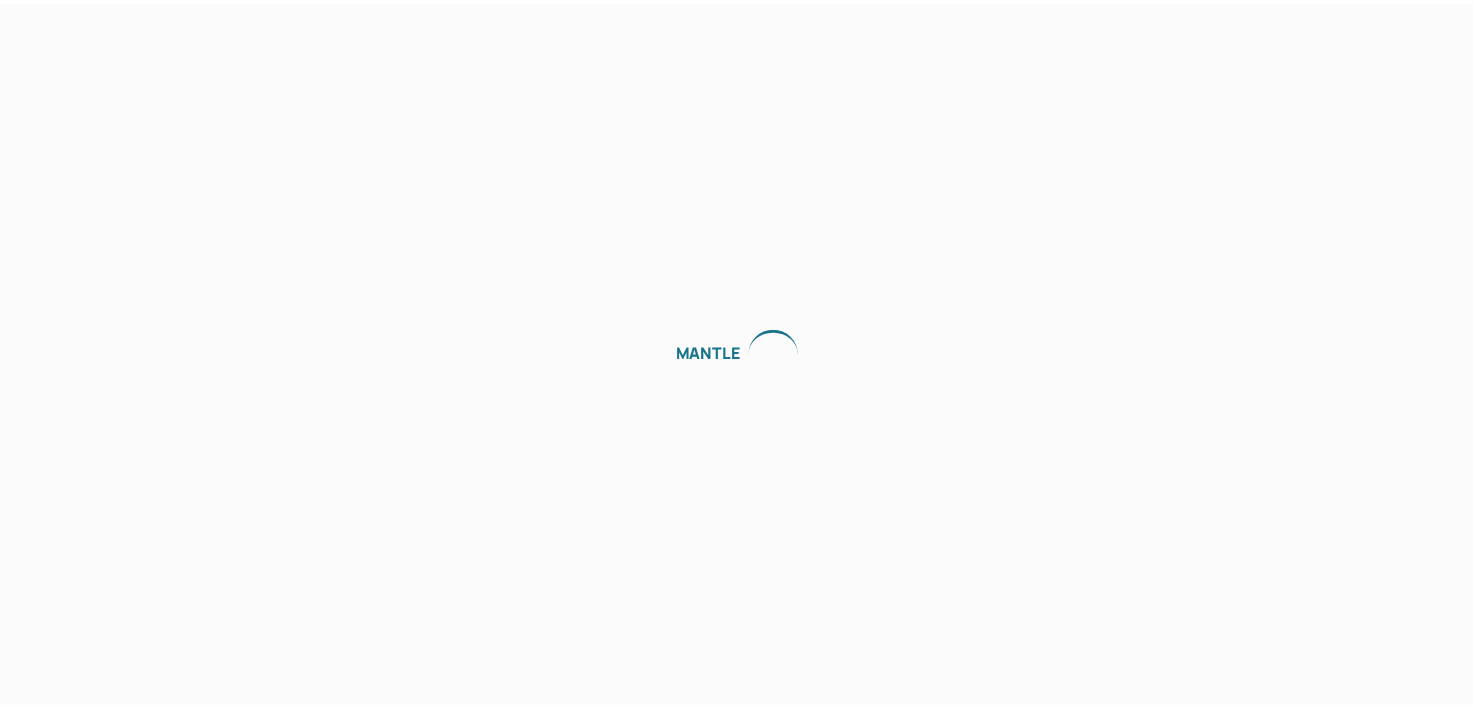 scroll, scrollTop: 0, scrollLeft: 0, axis: both 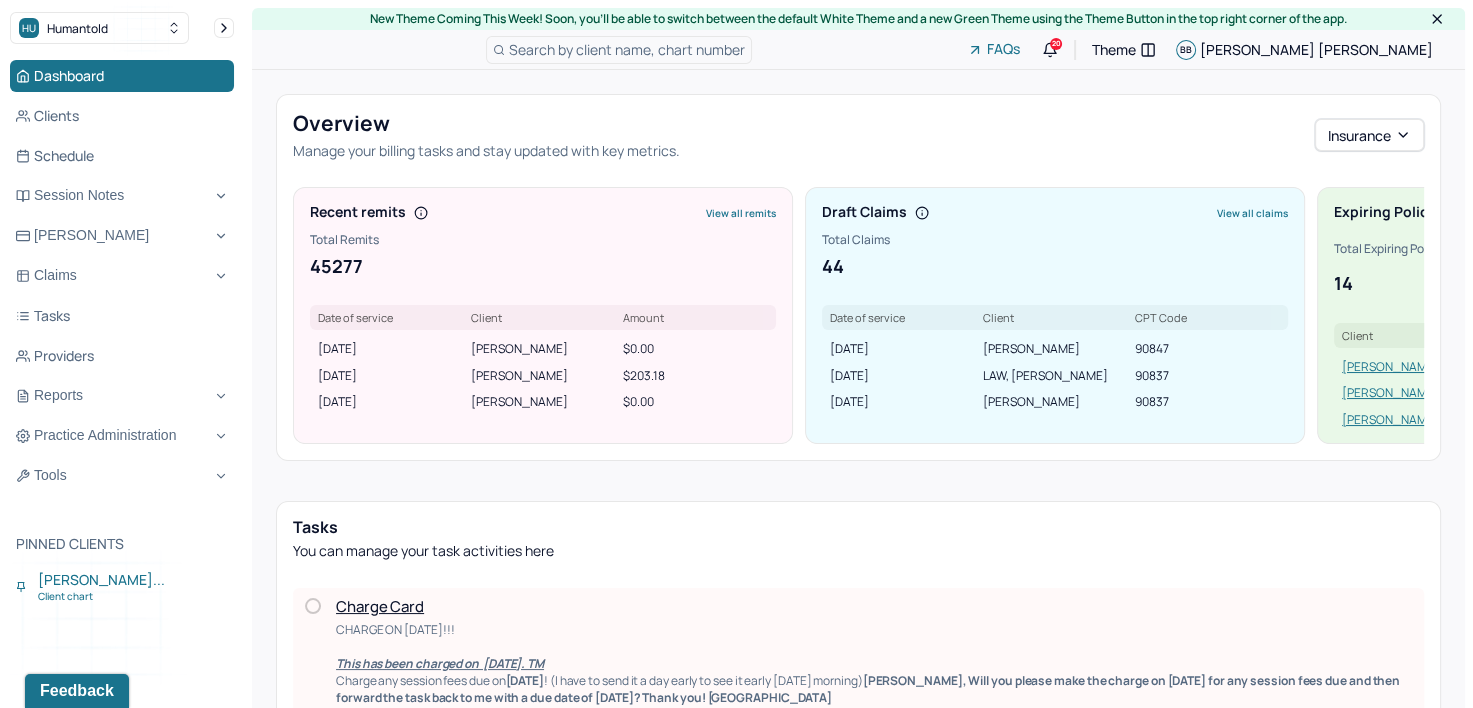 click on "Search by client name, chart number" at bounding box center [627, 49] 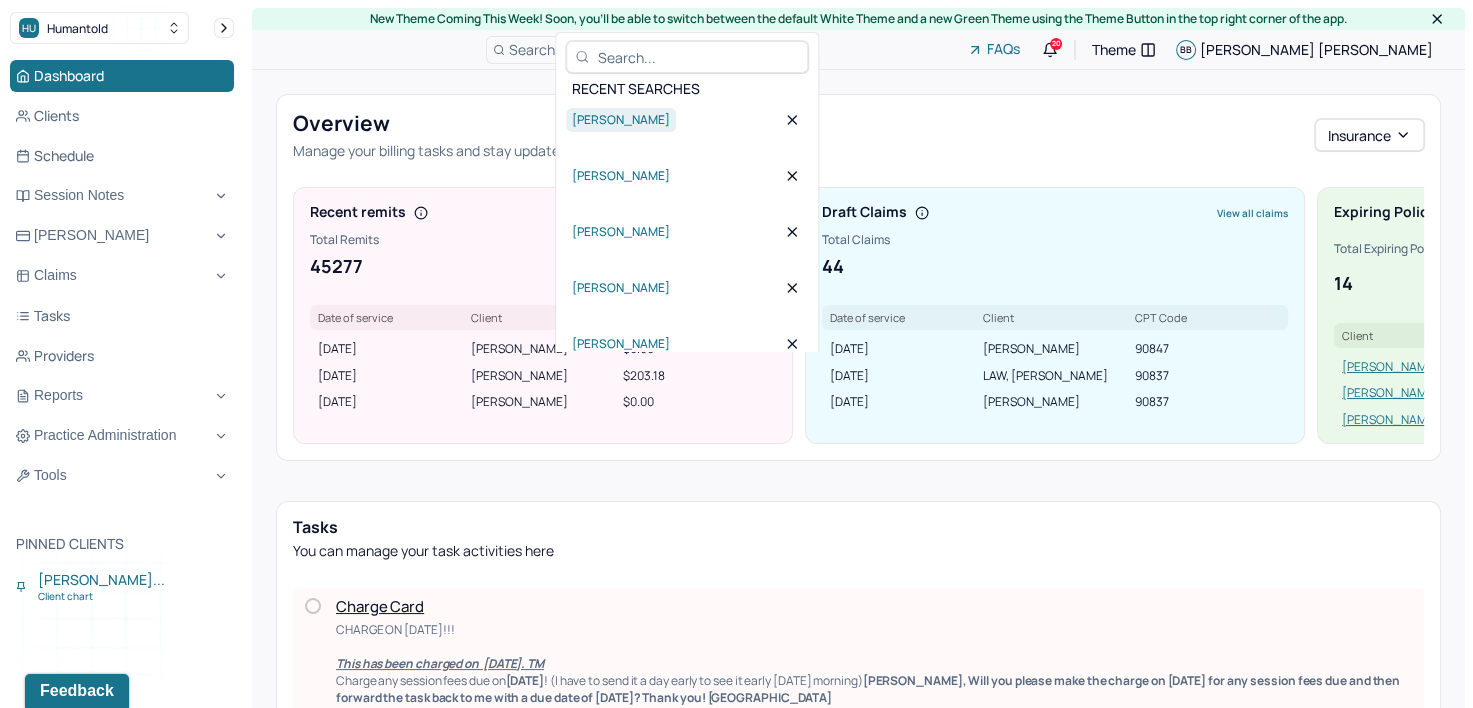 click on "Kathryn Rebollo" at bounding box center (621, 120) 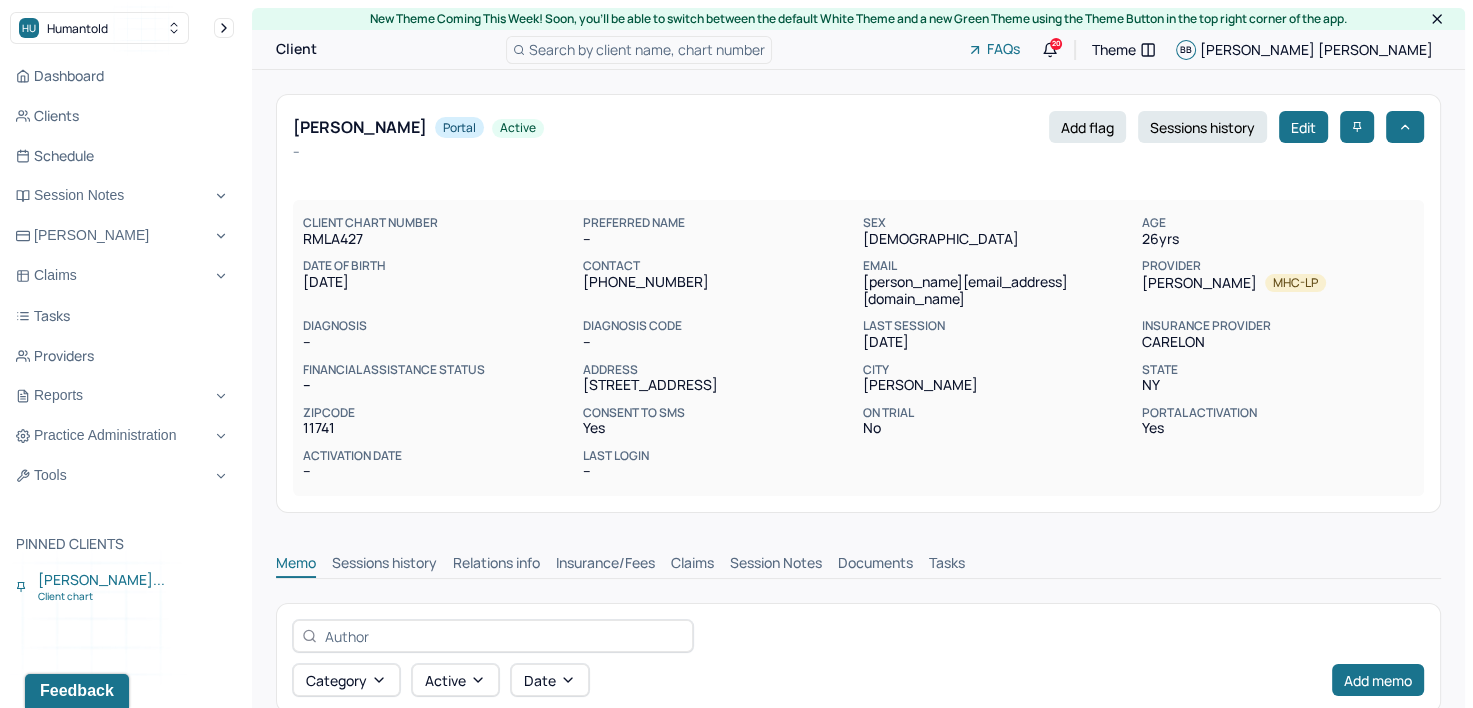 click on "Claims" at bounding box center (692, 565) 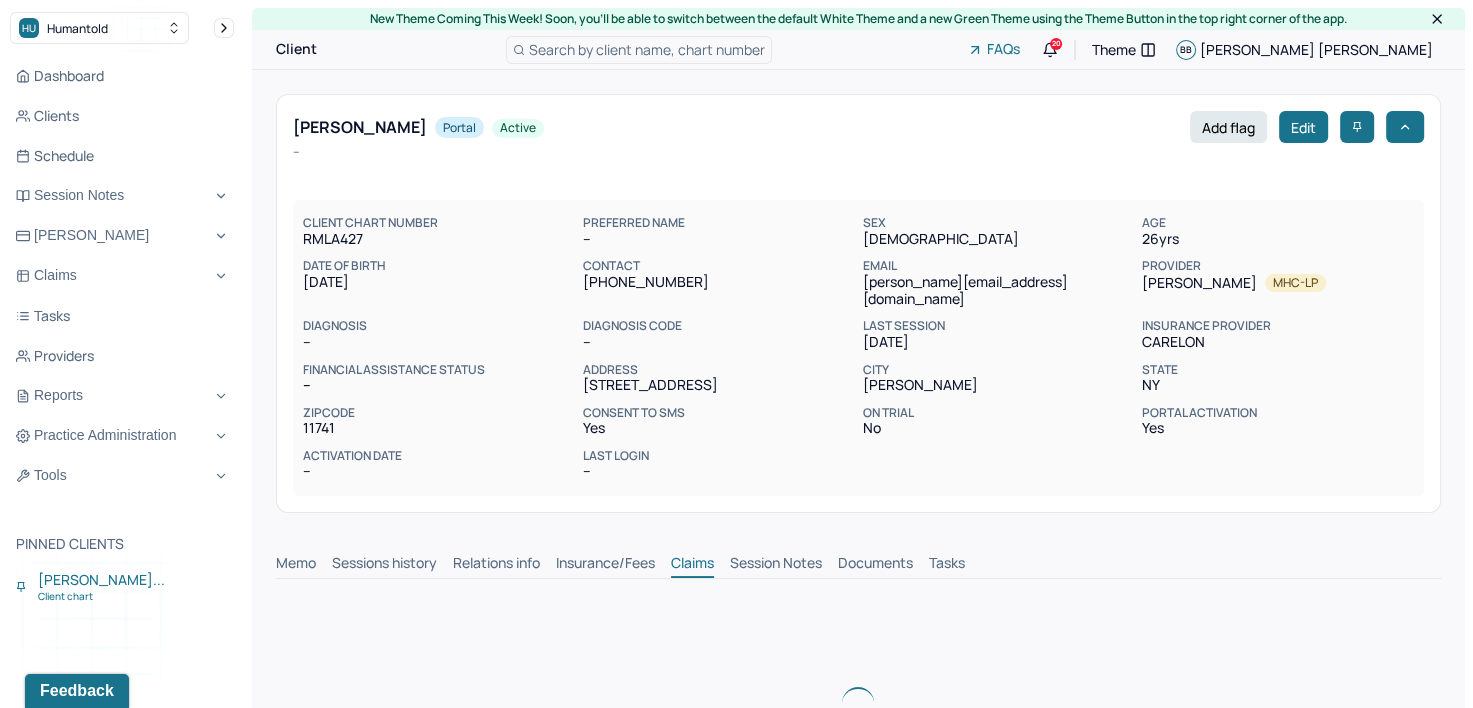 scroll, scrollTop: 0, scrollLeft: 0, axis: both 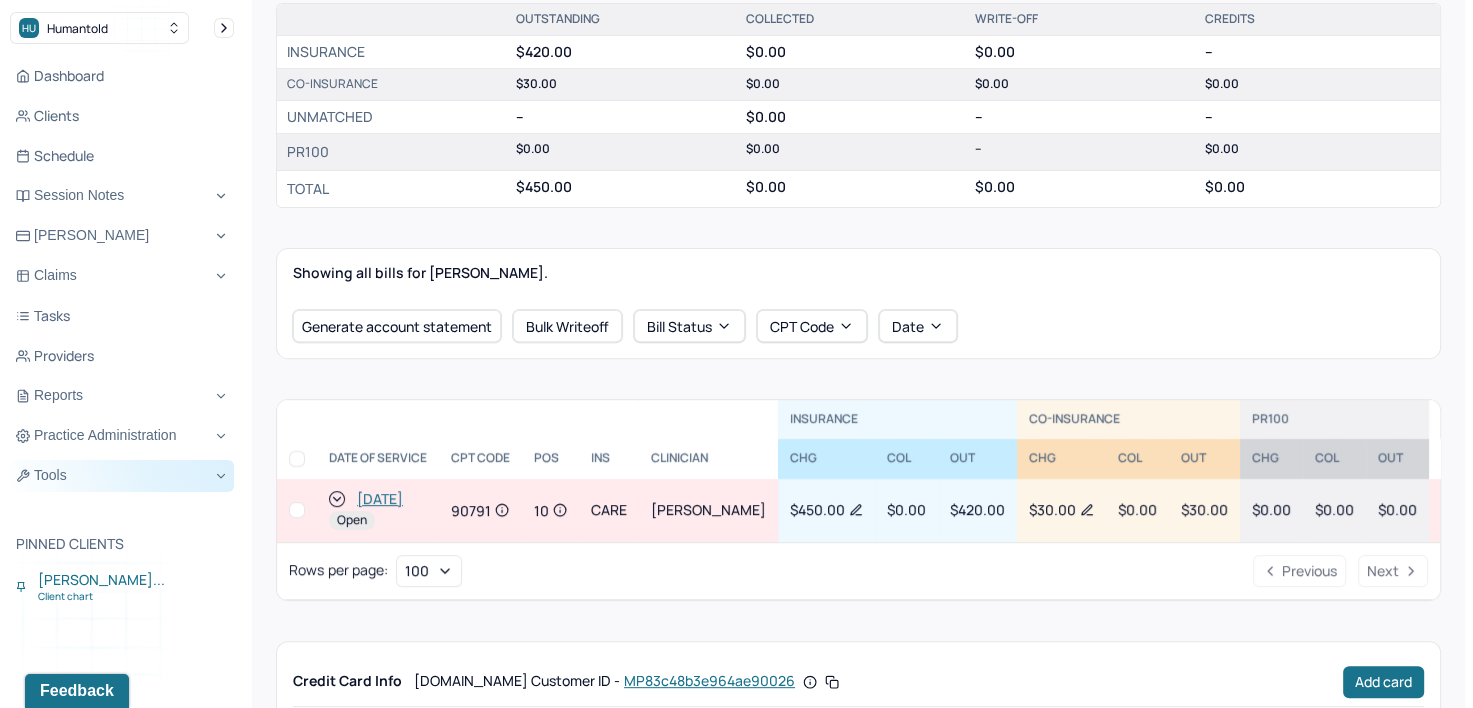 click on "Tools" at bounding box center (122, 476) 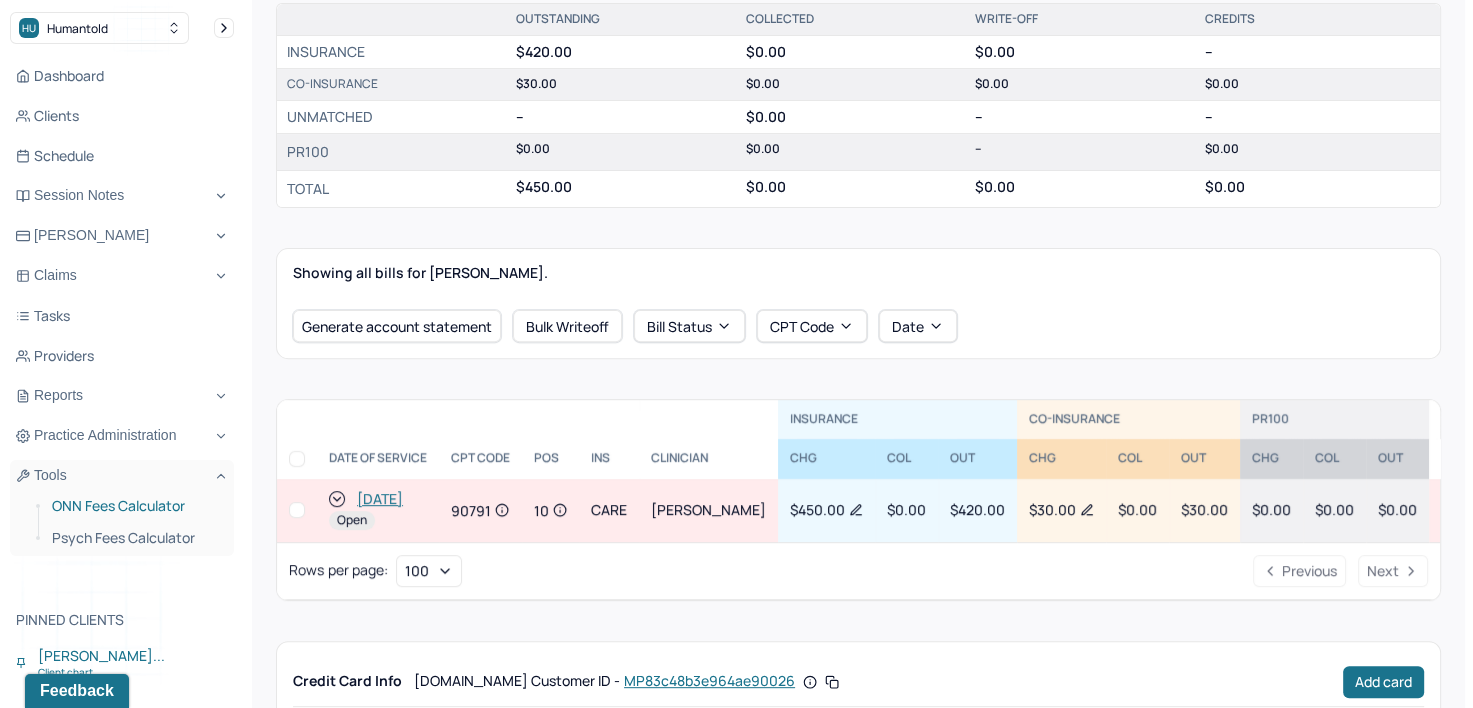 click on "ONN Fees Calculator" at bounding box center (135, 506) 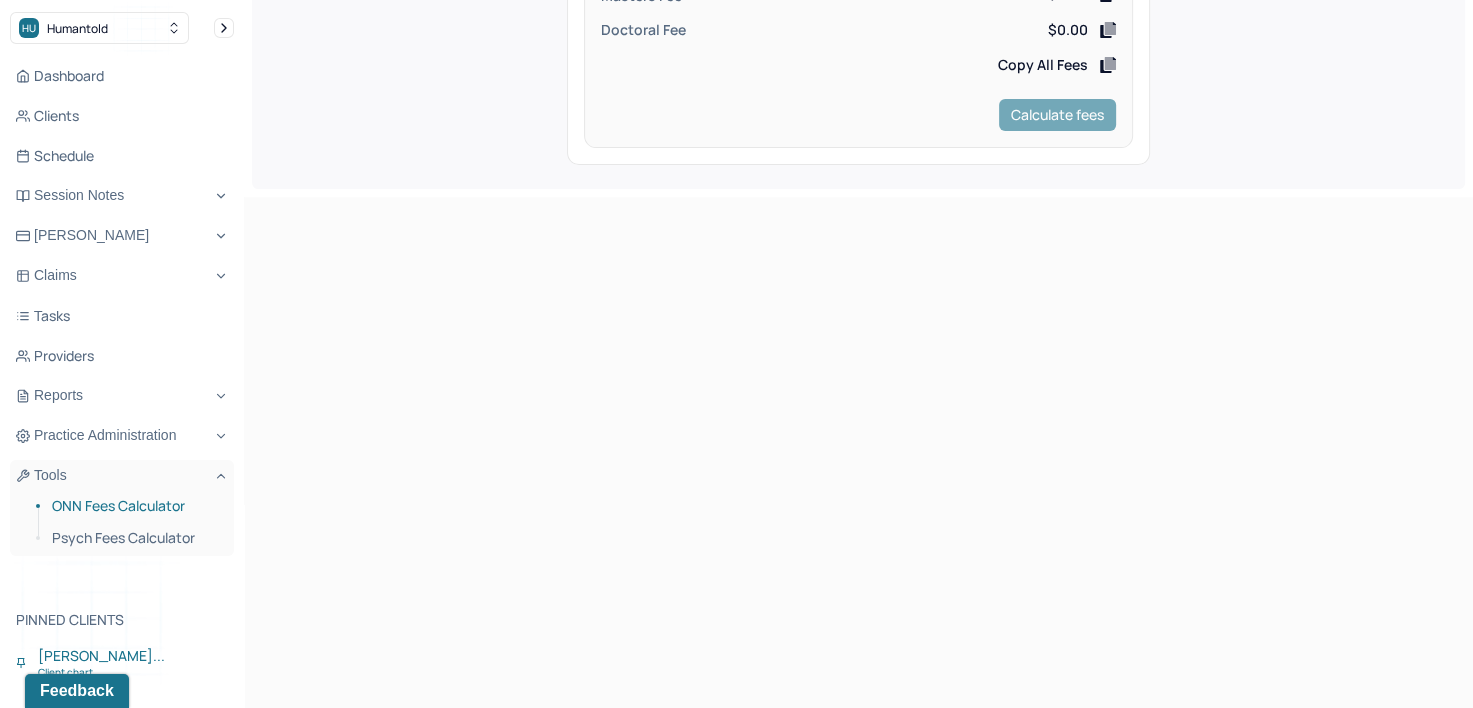 scroll, scrollTop: 87, scrollLeft: 0, axis: vertical 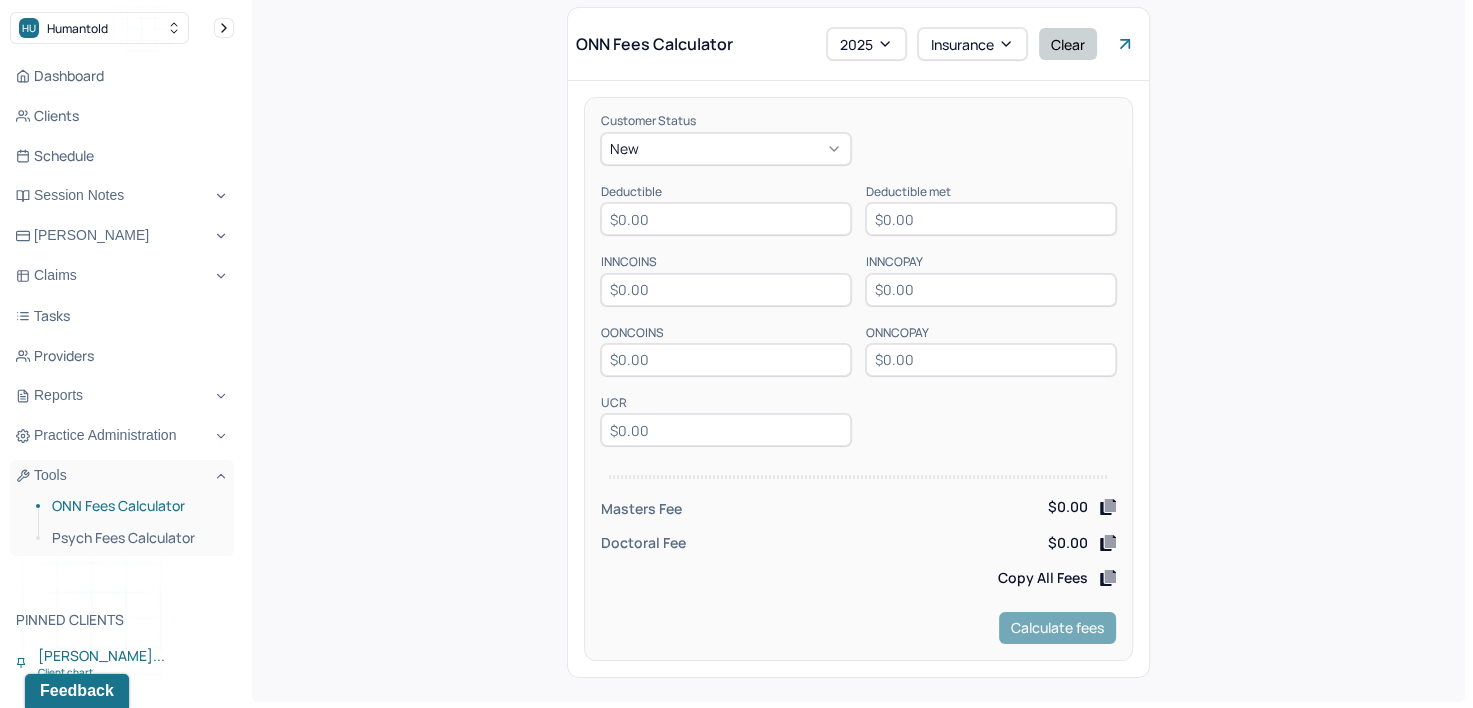 click on "Clear" at bounding box center [1068, 44] 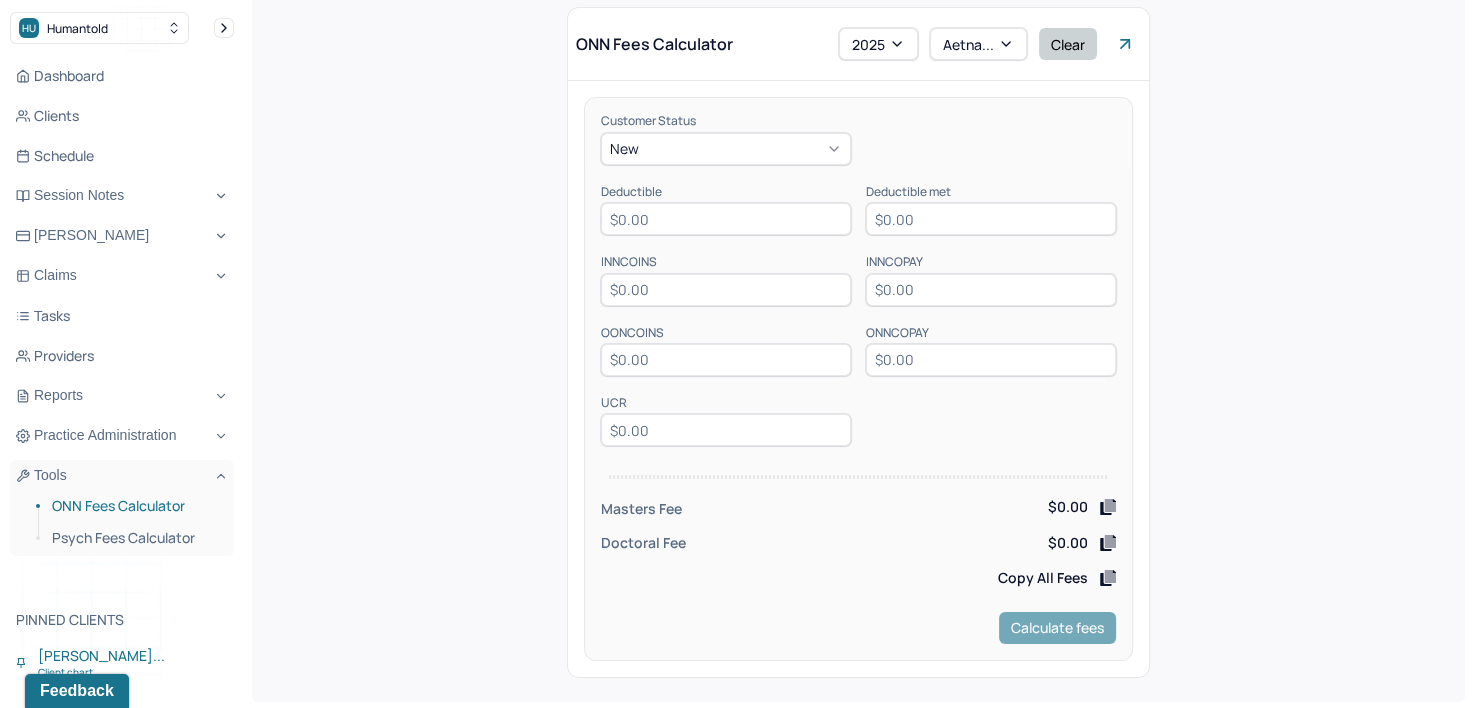 click on "Clear" at bounding box center (1068, 44) 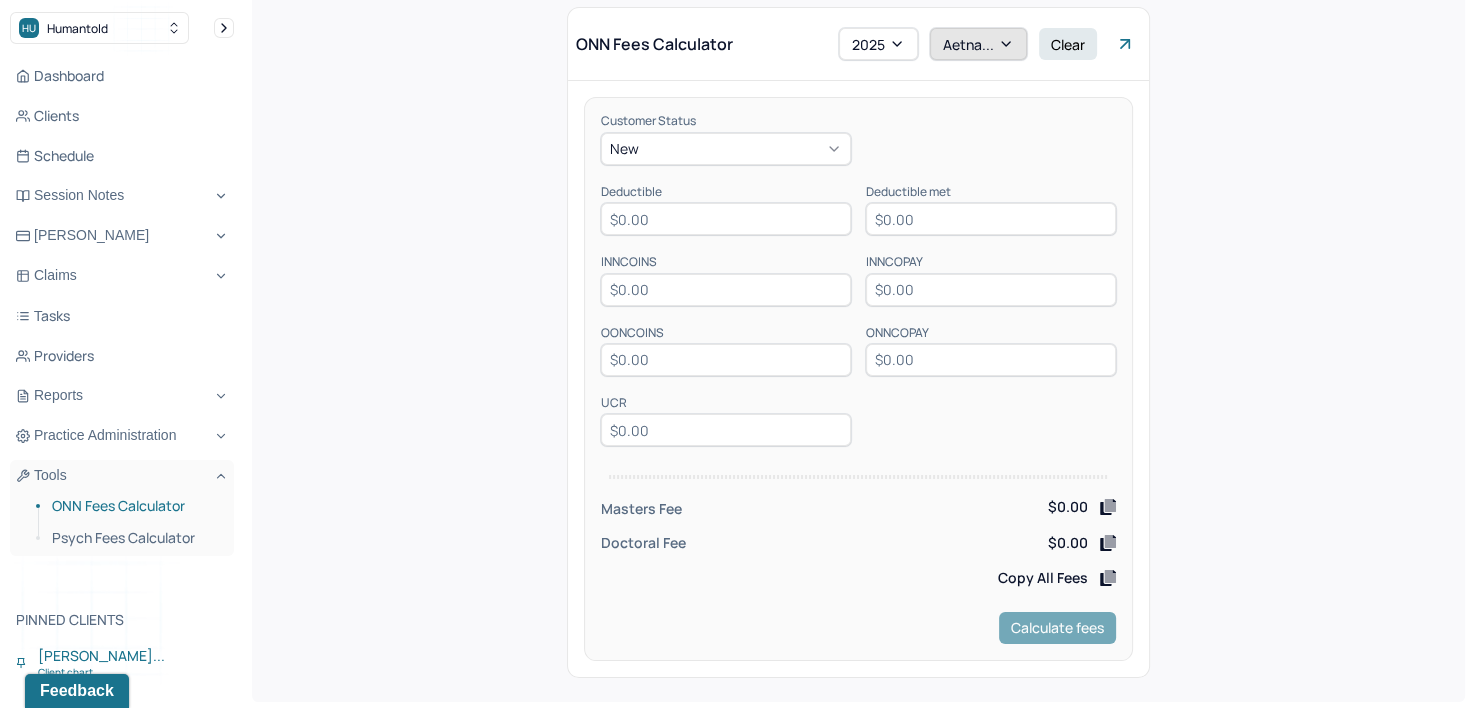 click on "Aetna..." at bounding box center [978, 44] 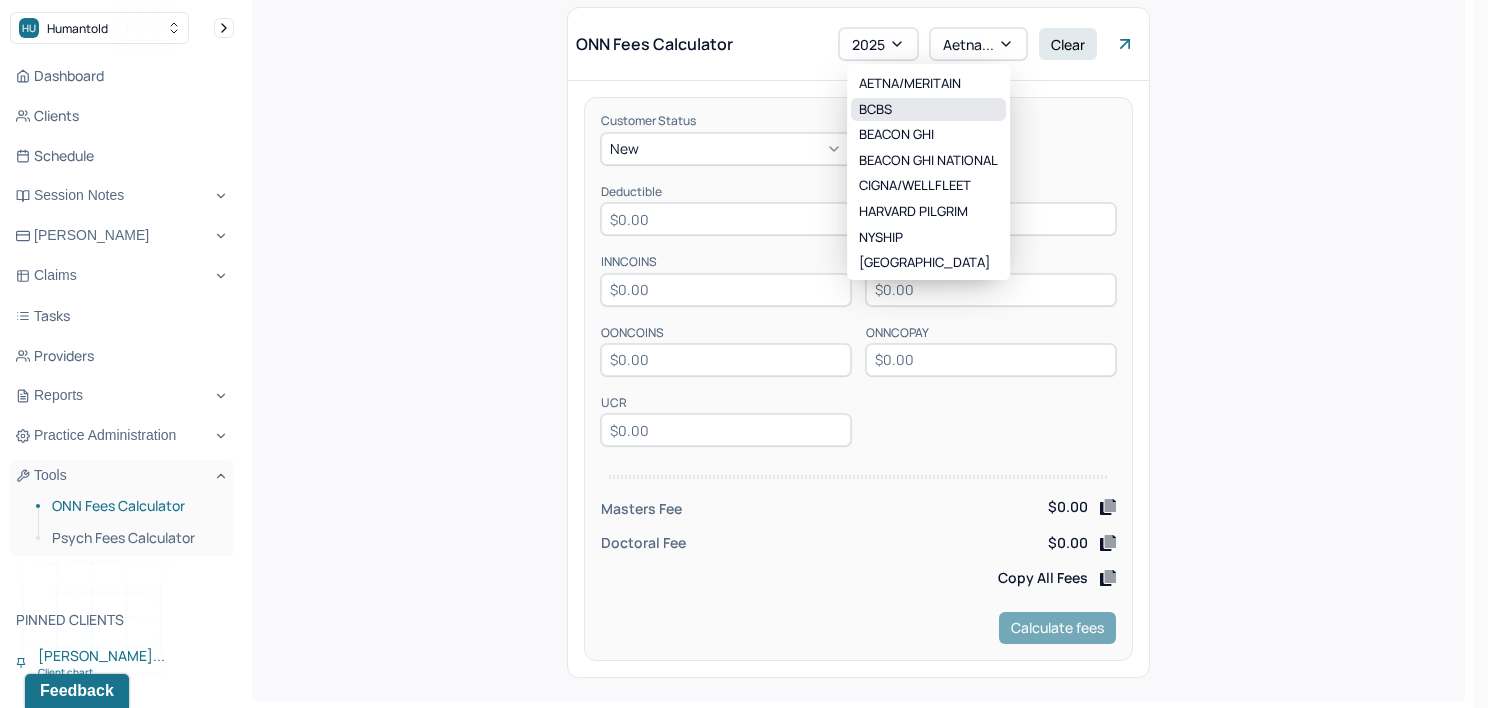 click on "BCBS" at bounding box center [928, 110] 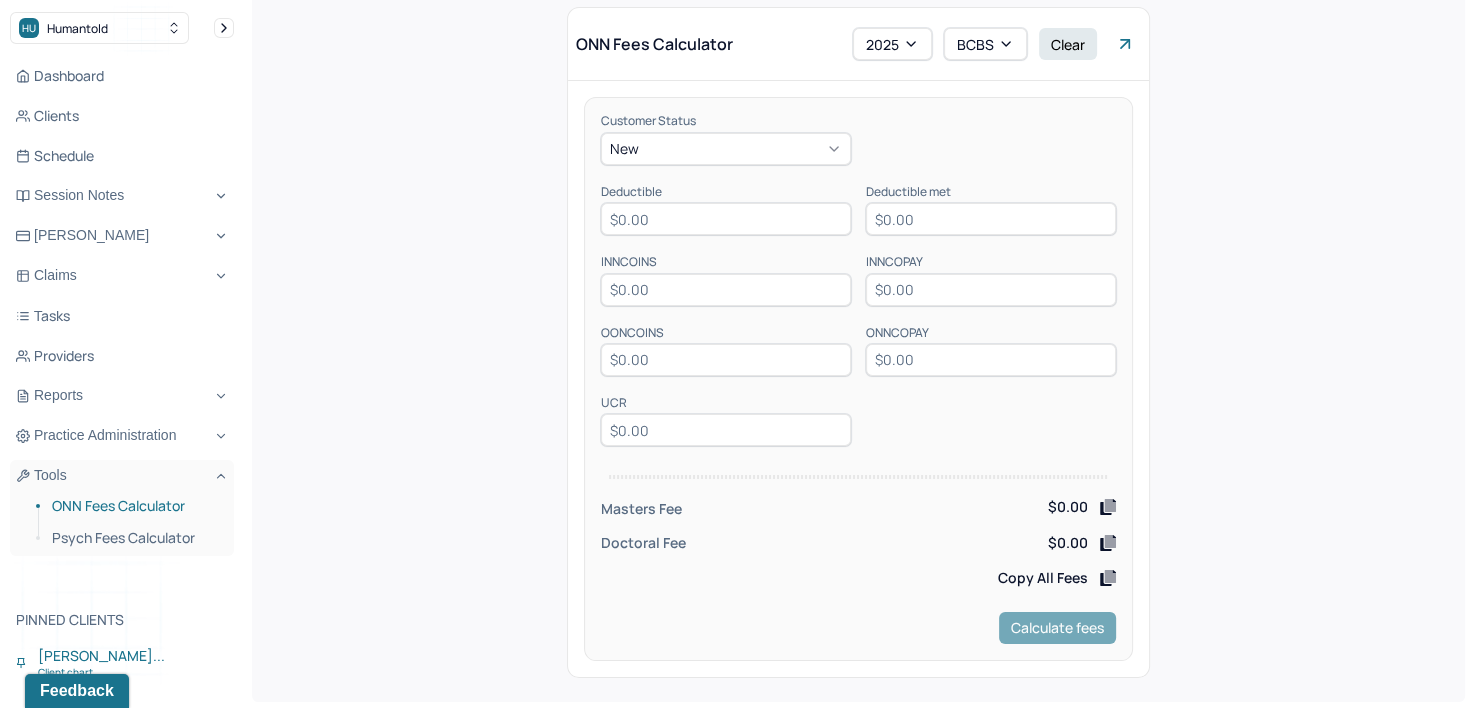 click at bounding box center [726, 219] 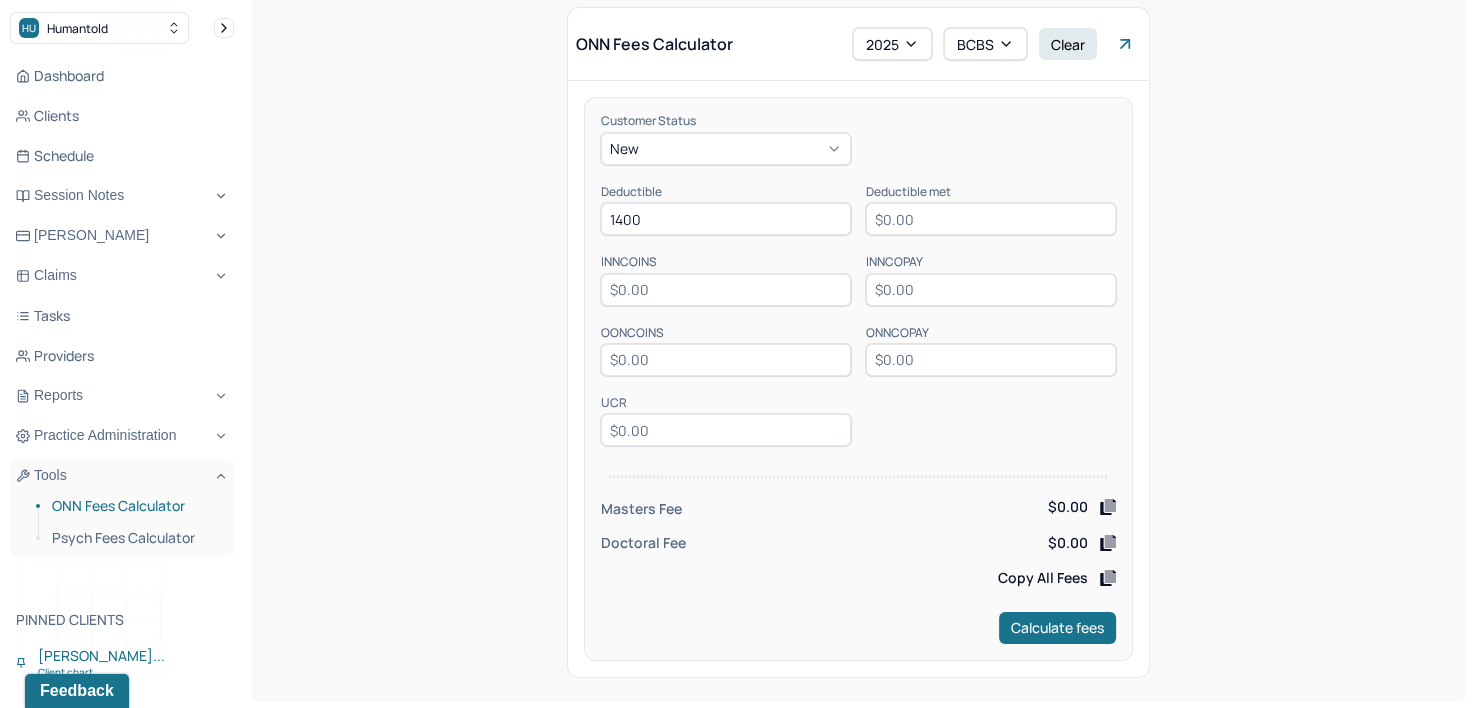type on "1400" 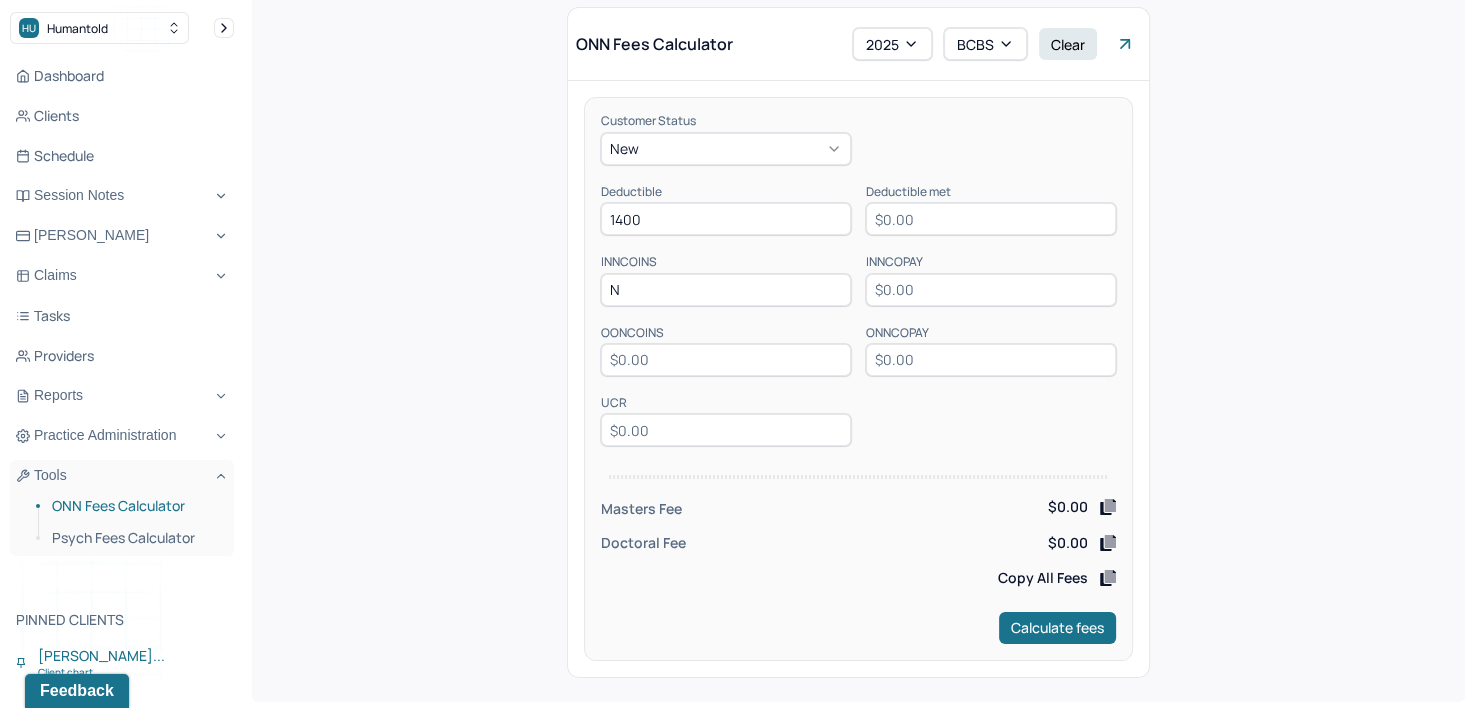 type on "N/A" 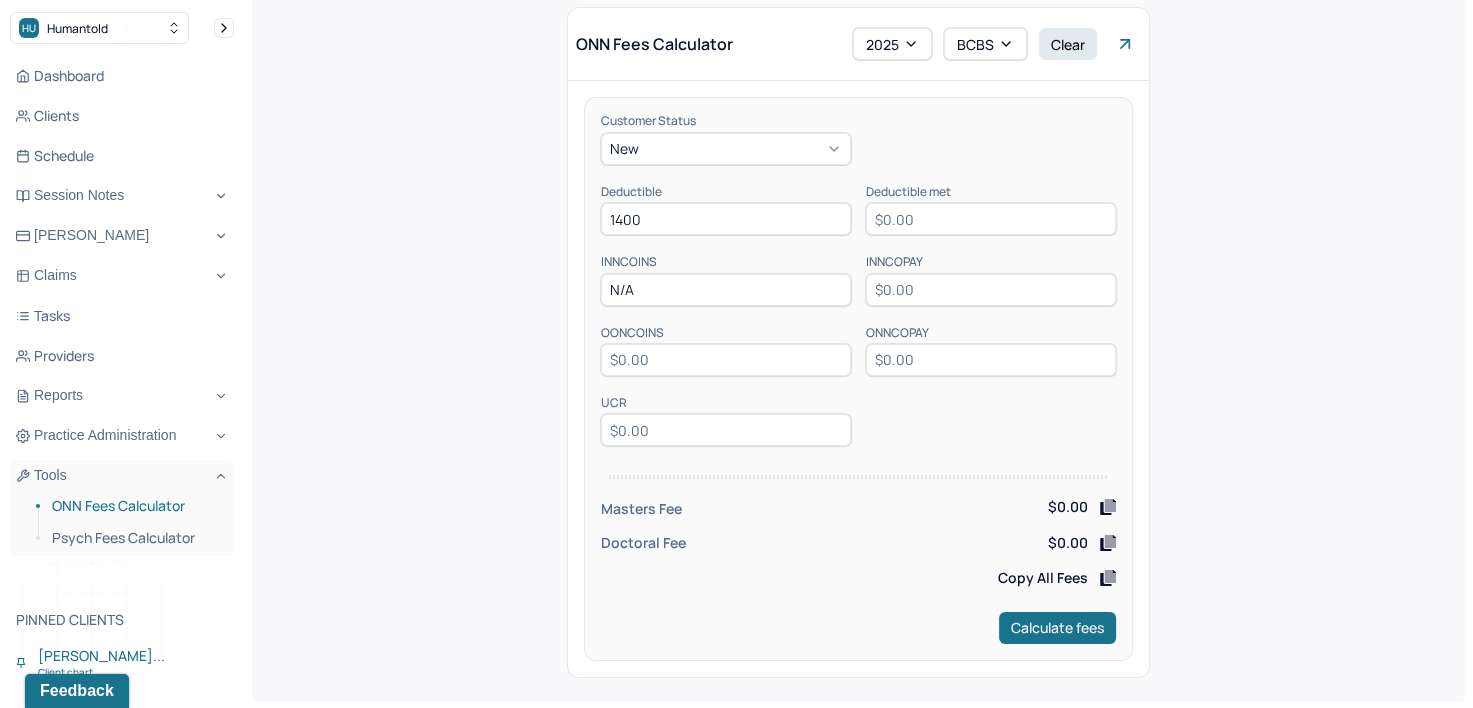 click at bounding box center (991, 290) 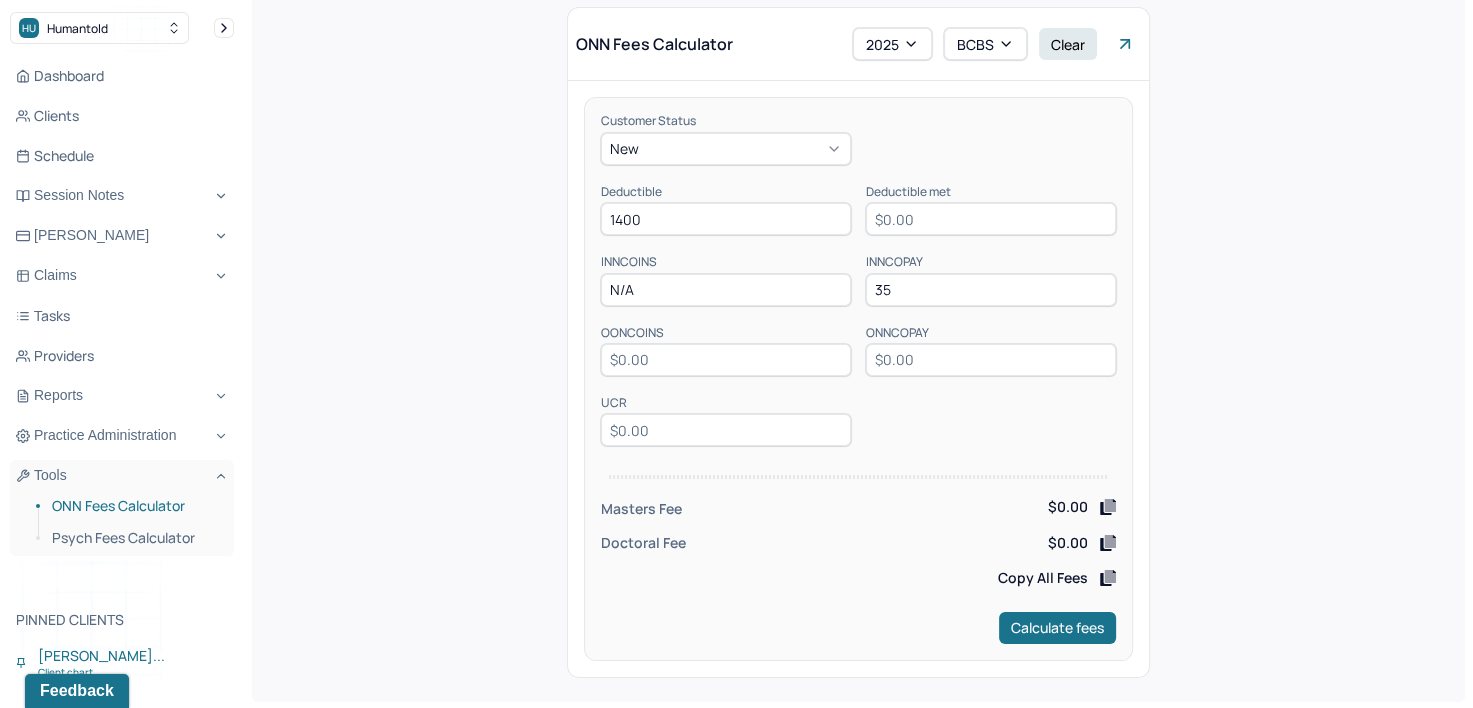 type on "35" 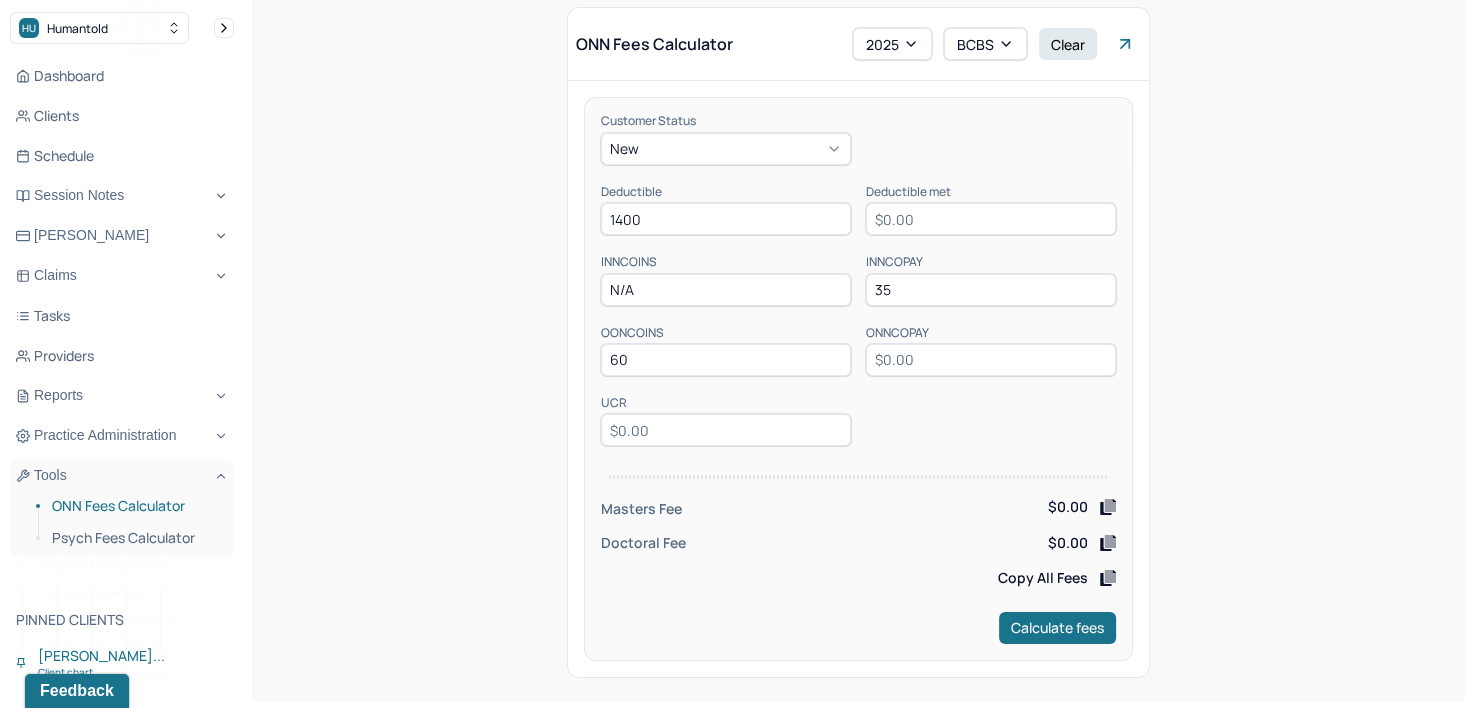 type on "60" 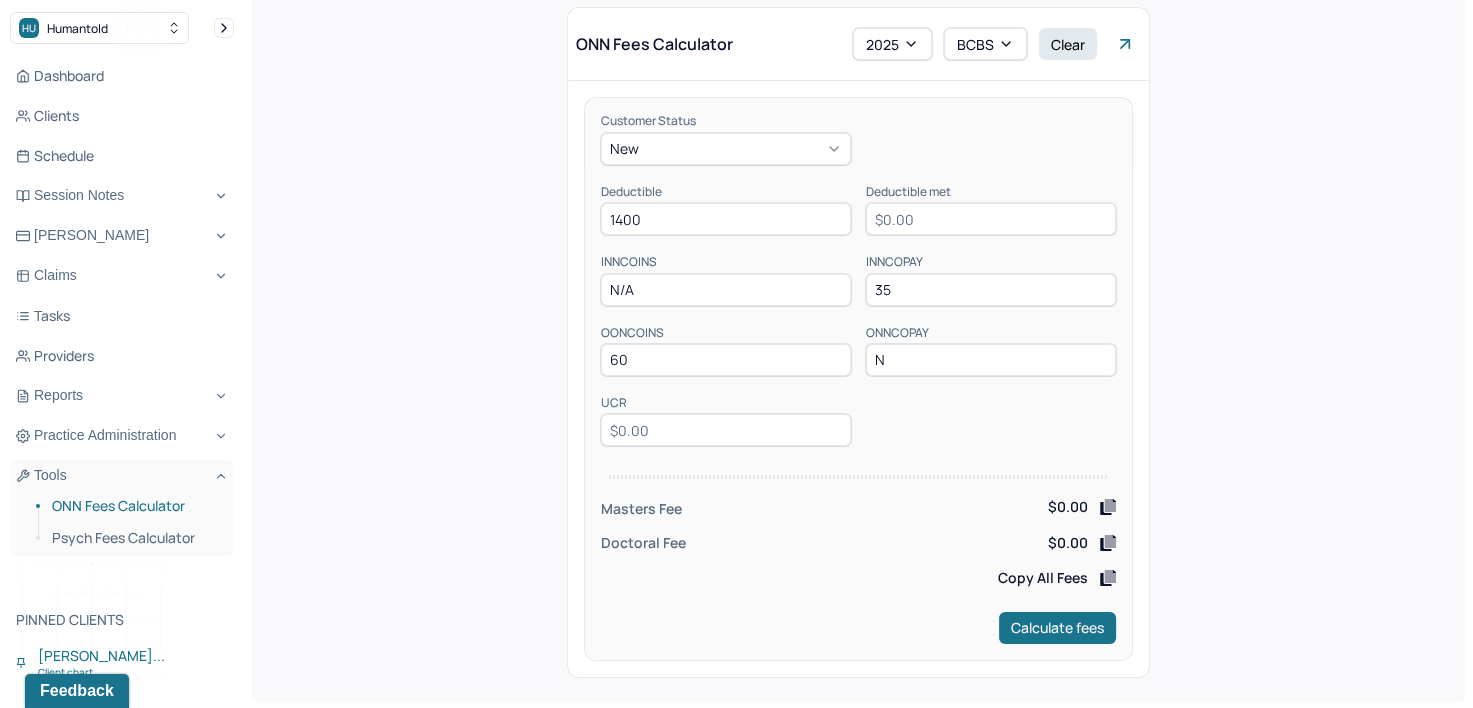 type on "N/A" 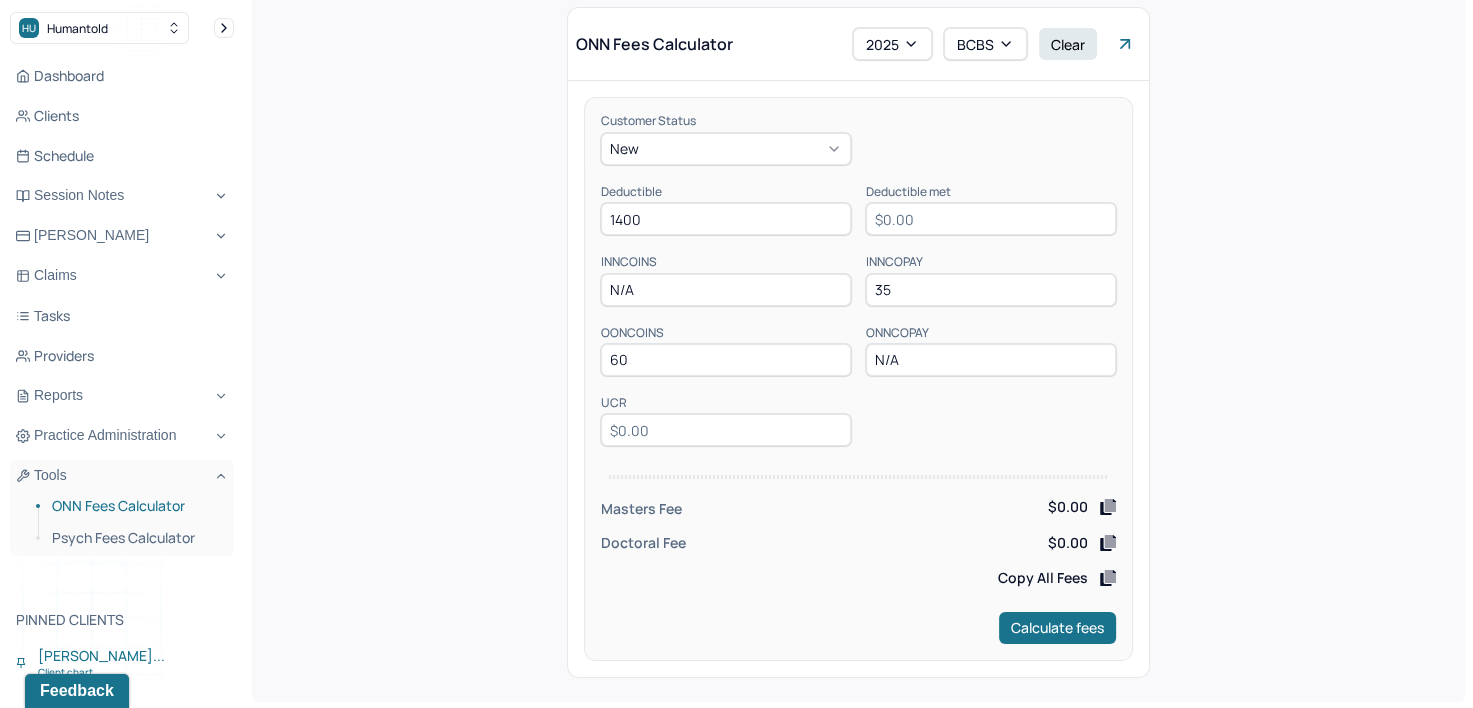 click at bounding box center [726, 430] 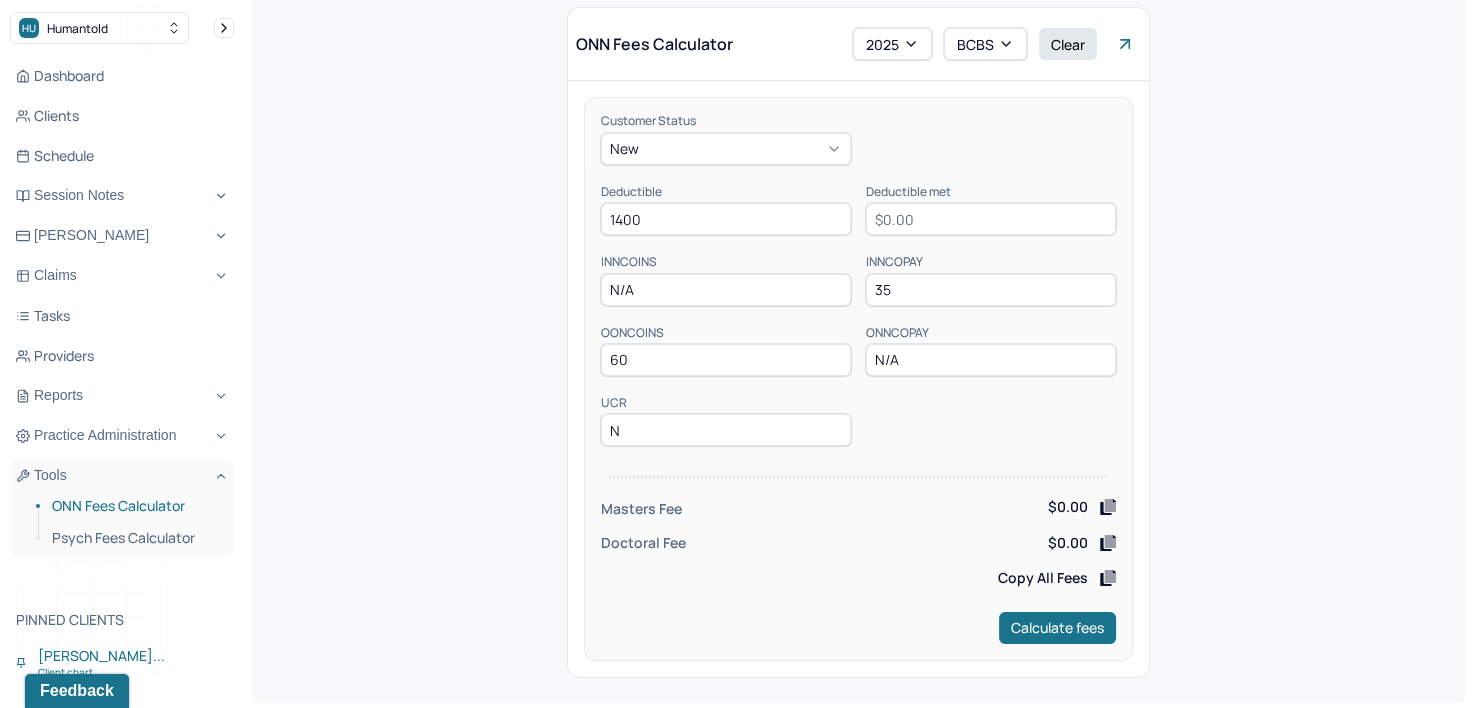 type on "N/A" 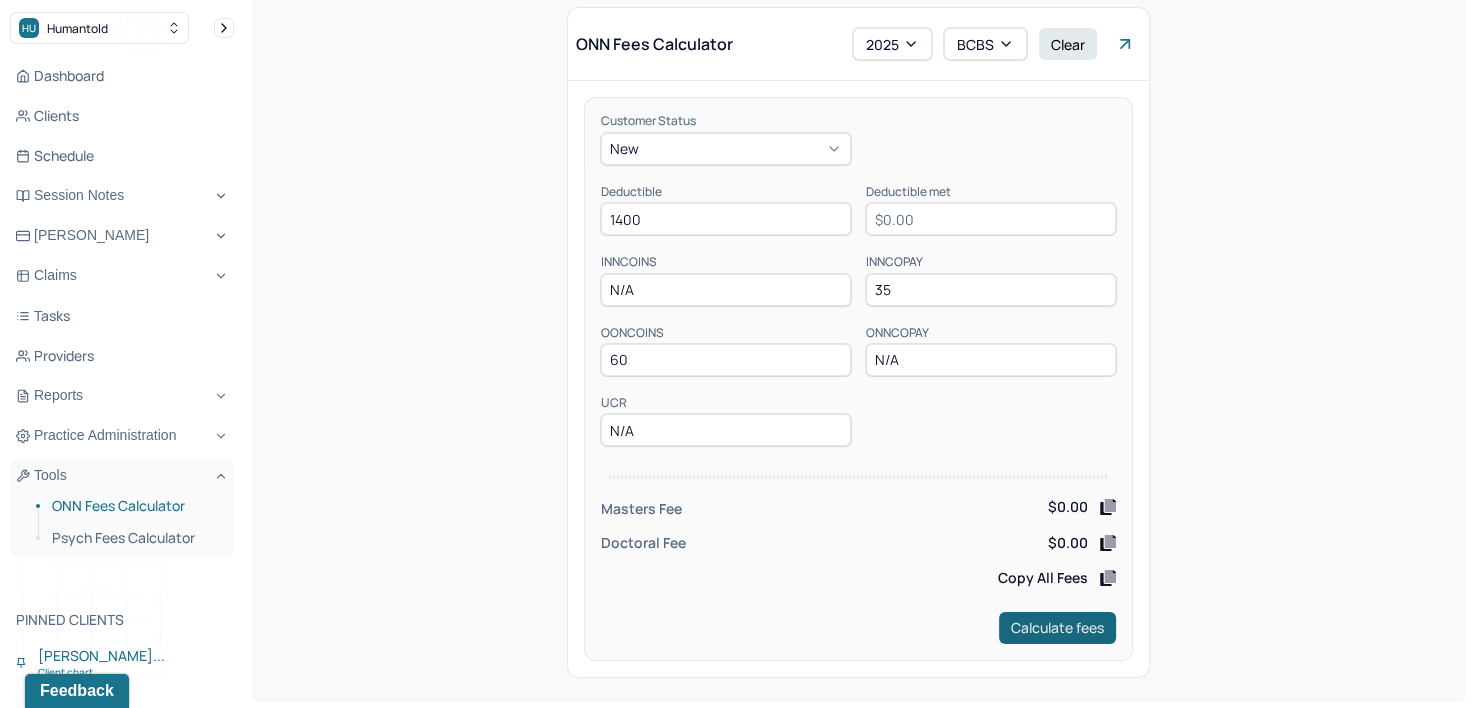 click on "Calculate fees" at bounding box center (1057, 628) 